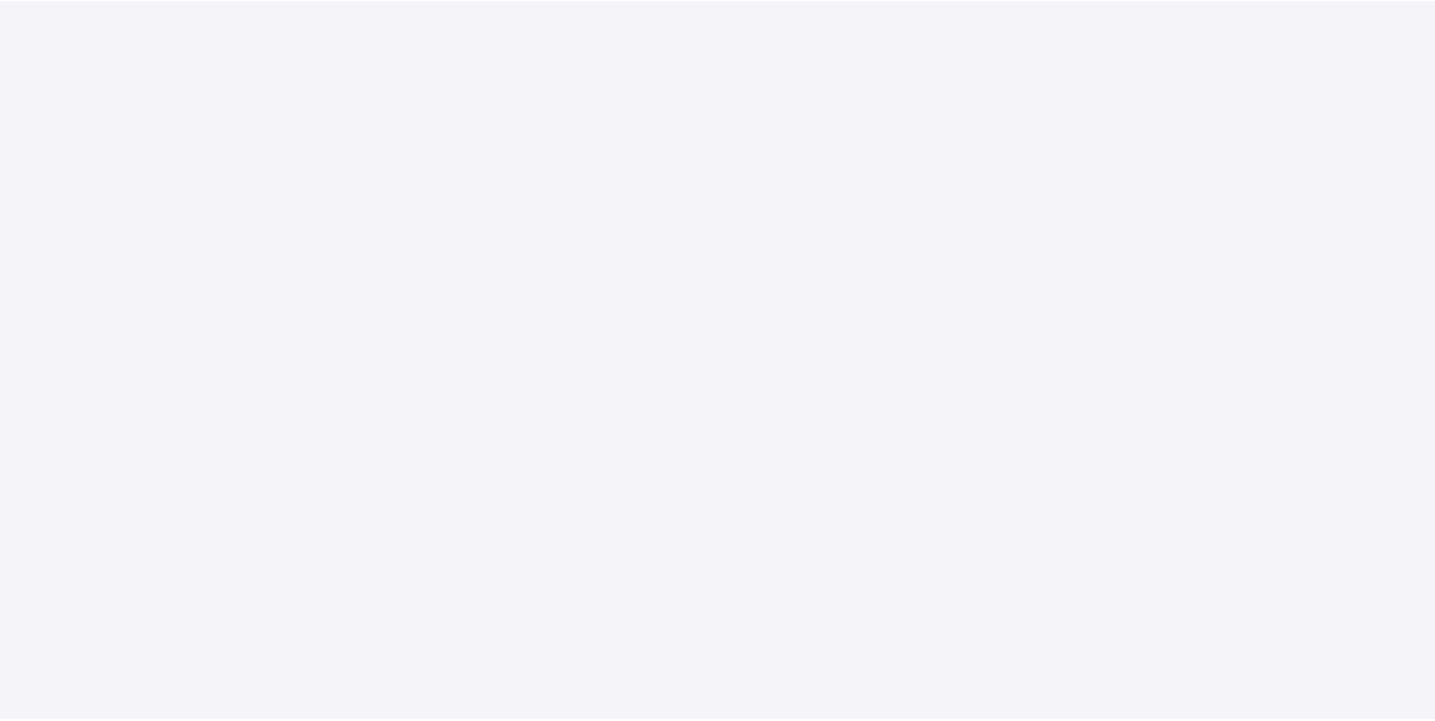 scroll, scrollTop: 0, scrollLeft: 0, axis: both 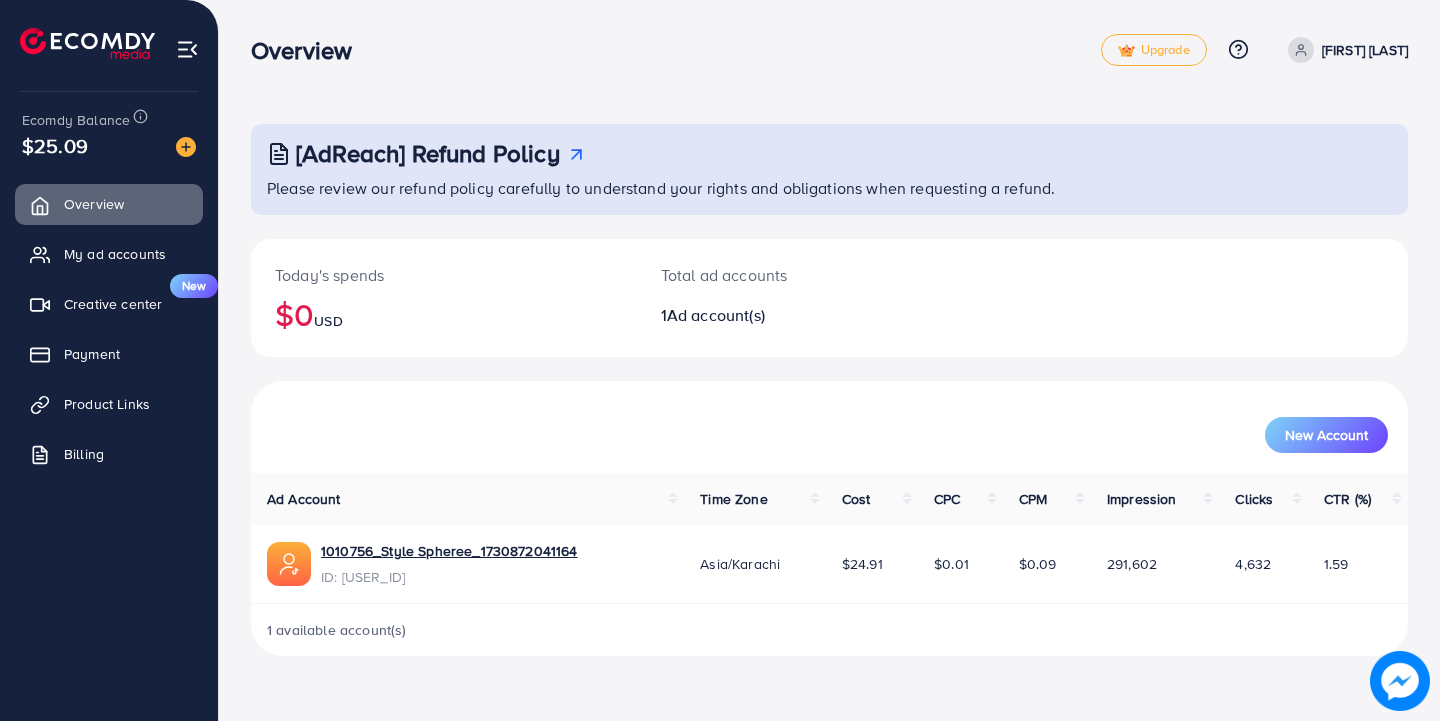 click on "[FIRST] [LAST]" at bounding box center [1365, 50] 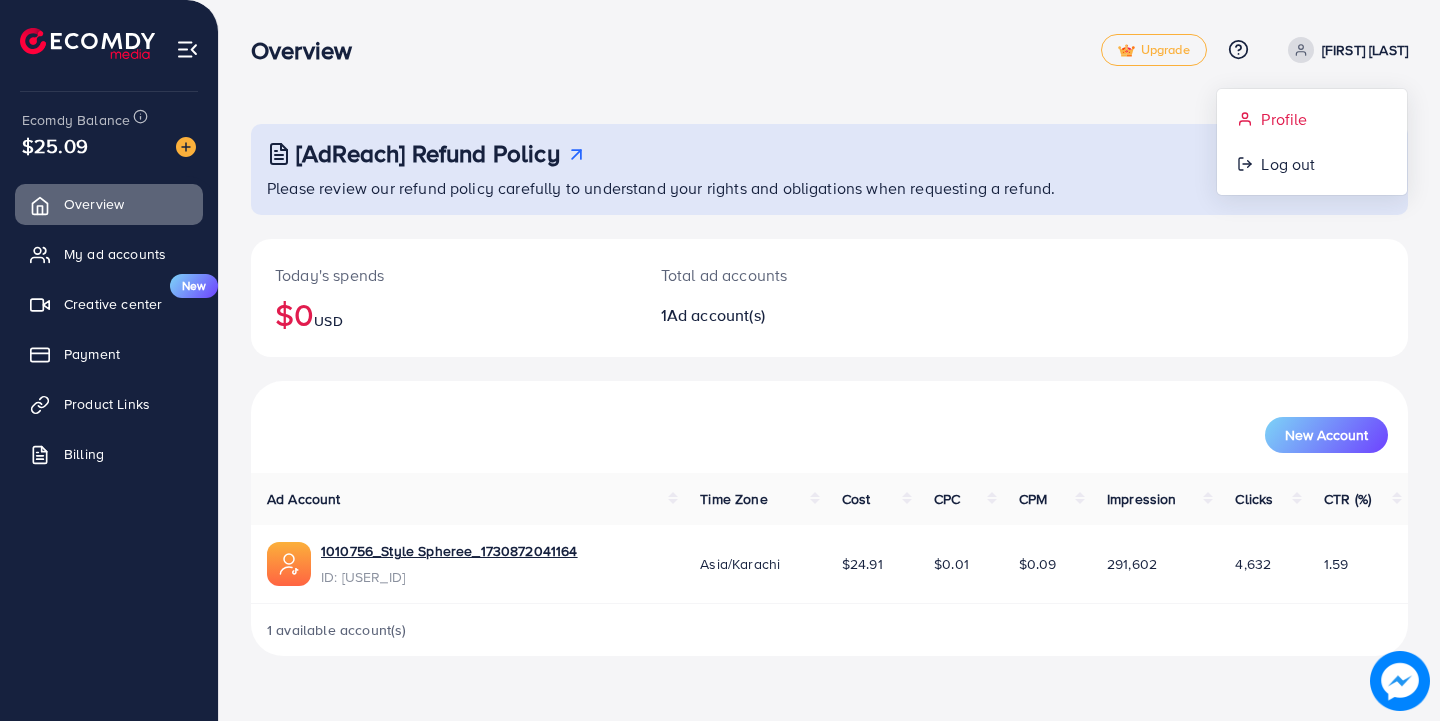 click on "Profile" at bounding box center (1284, 119) 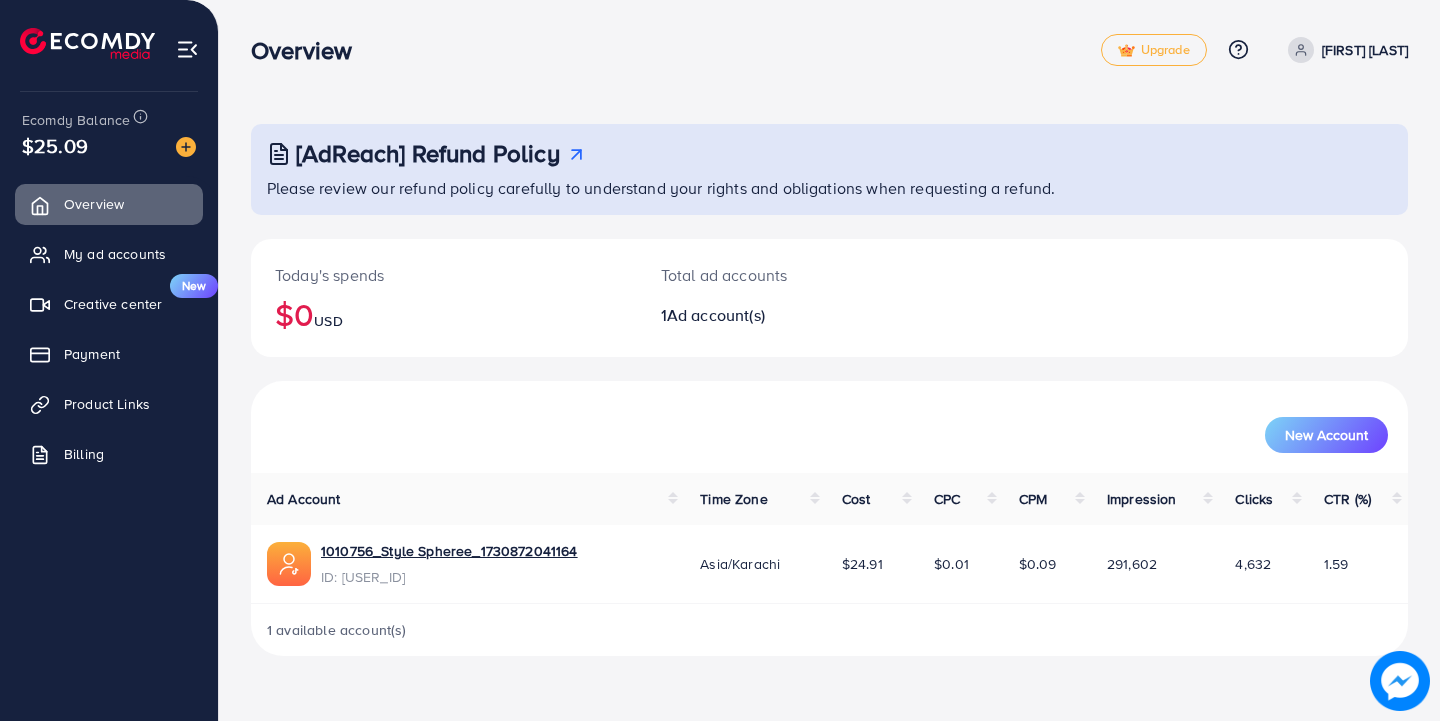 select on "********" 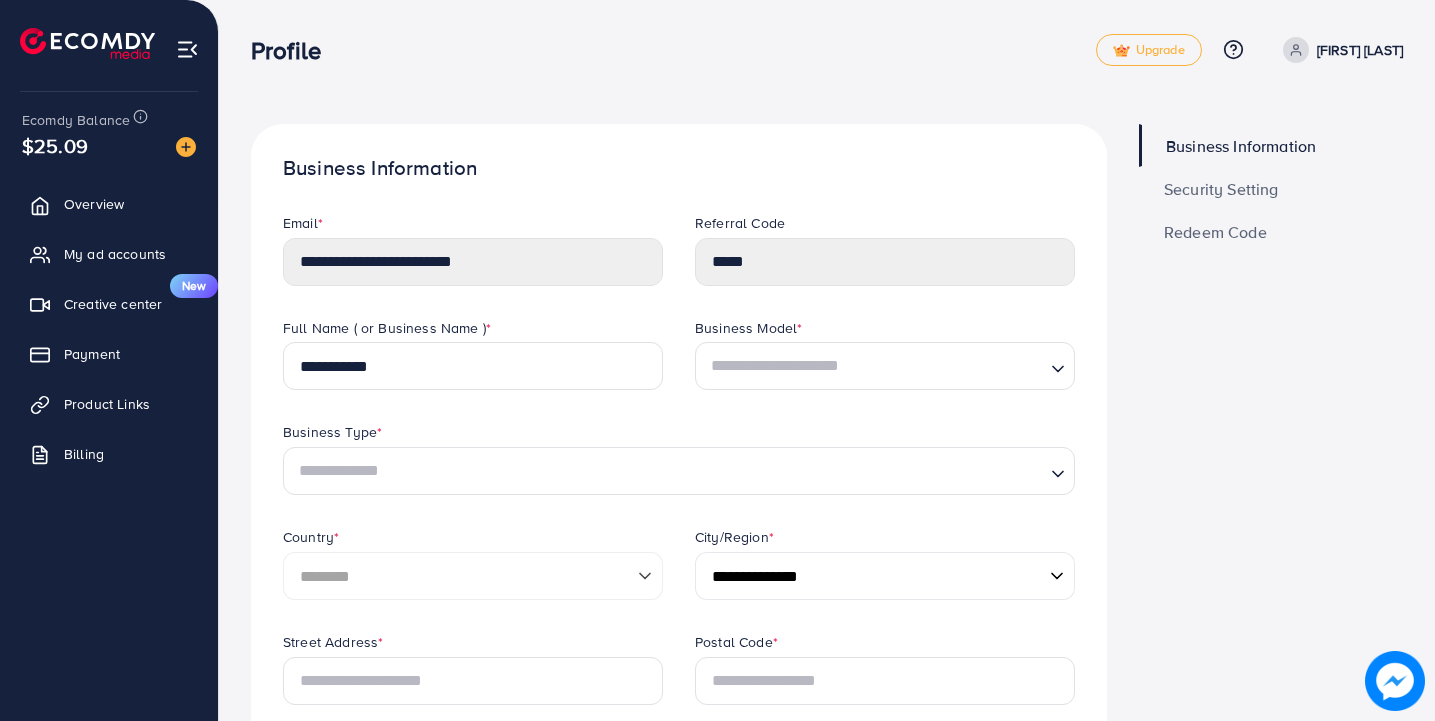 click at bounding box center (87, 43) 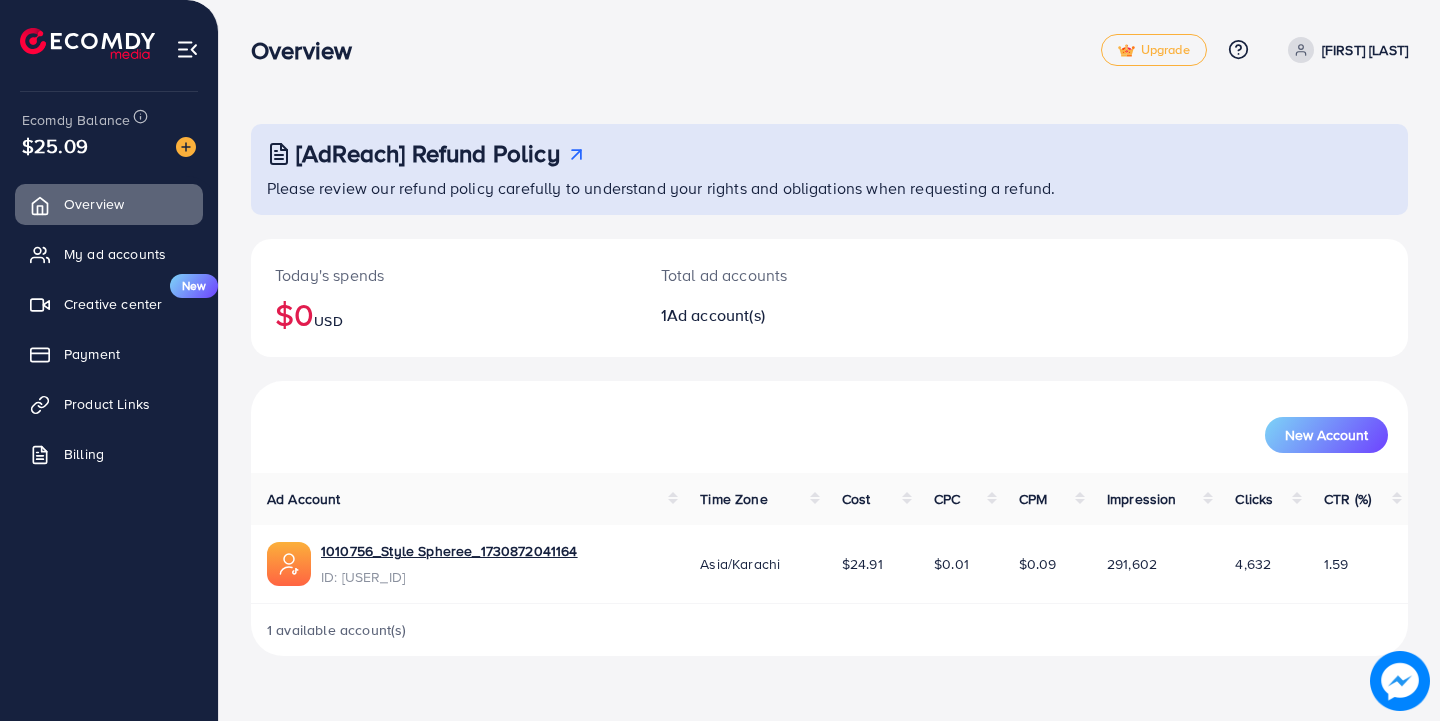 click on "Overview   Upgrade  Help Center Contact Support Plans and Pricing Term and policy About Us  [FIRST] [LAST]  Profile Log out" at bounding box center [829, 50] 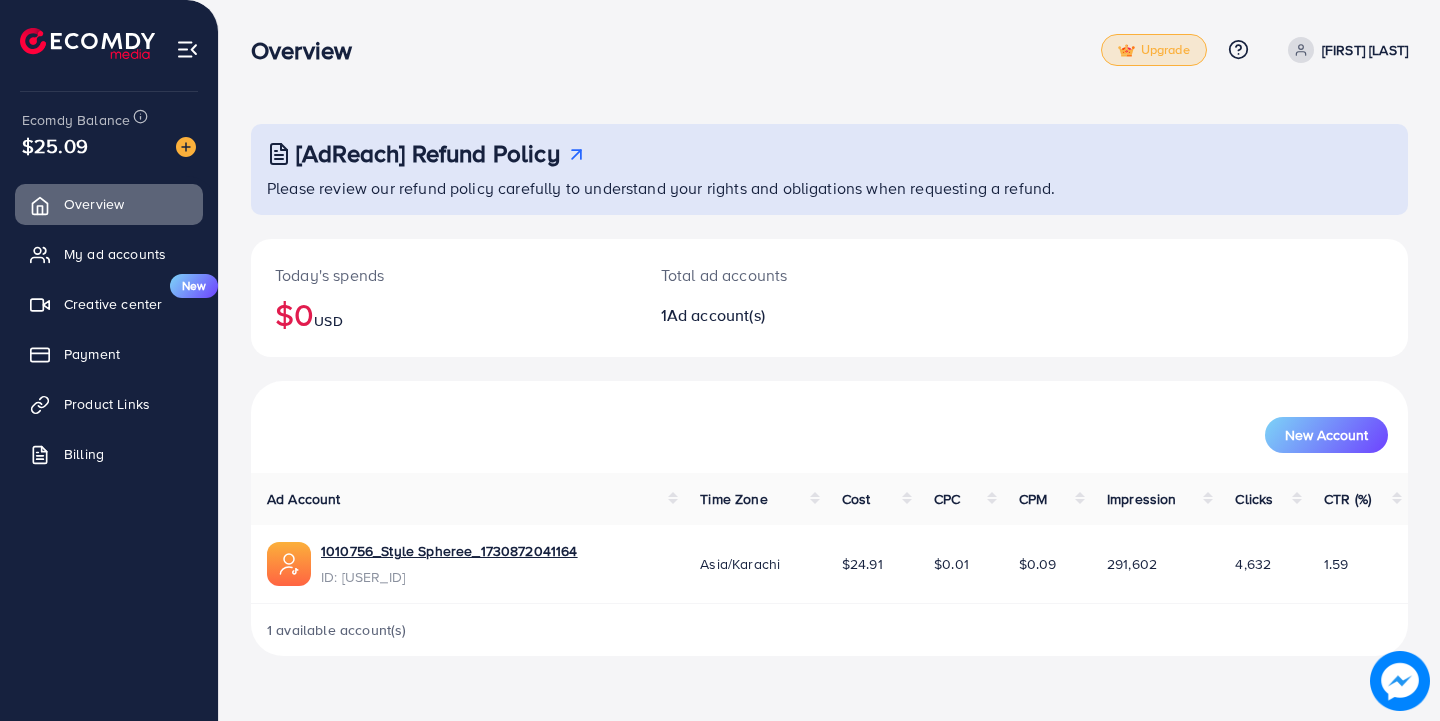 click on "Upgrade" at bounding box center [1154, 50] 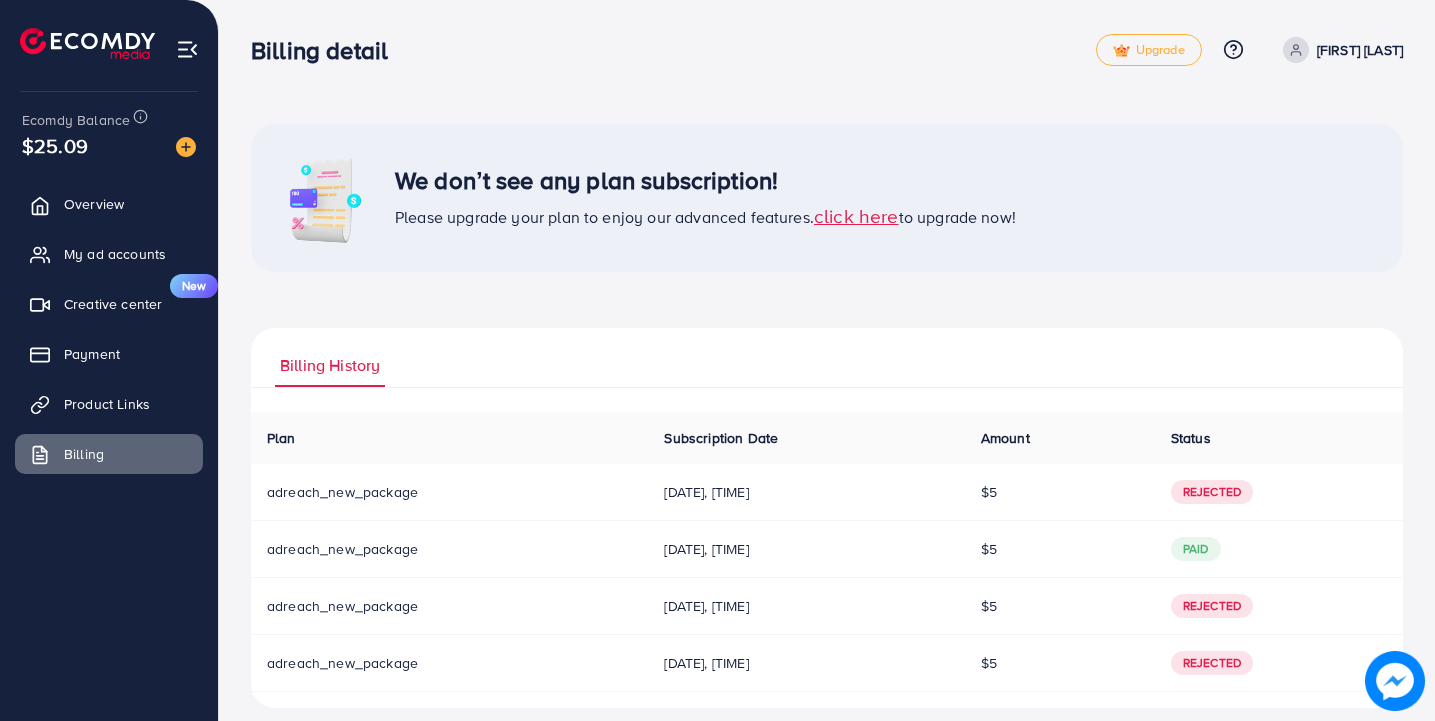 click on "click here" at bounding box center (856, 215) 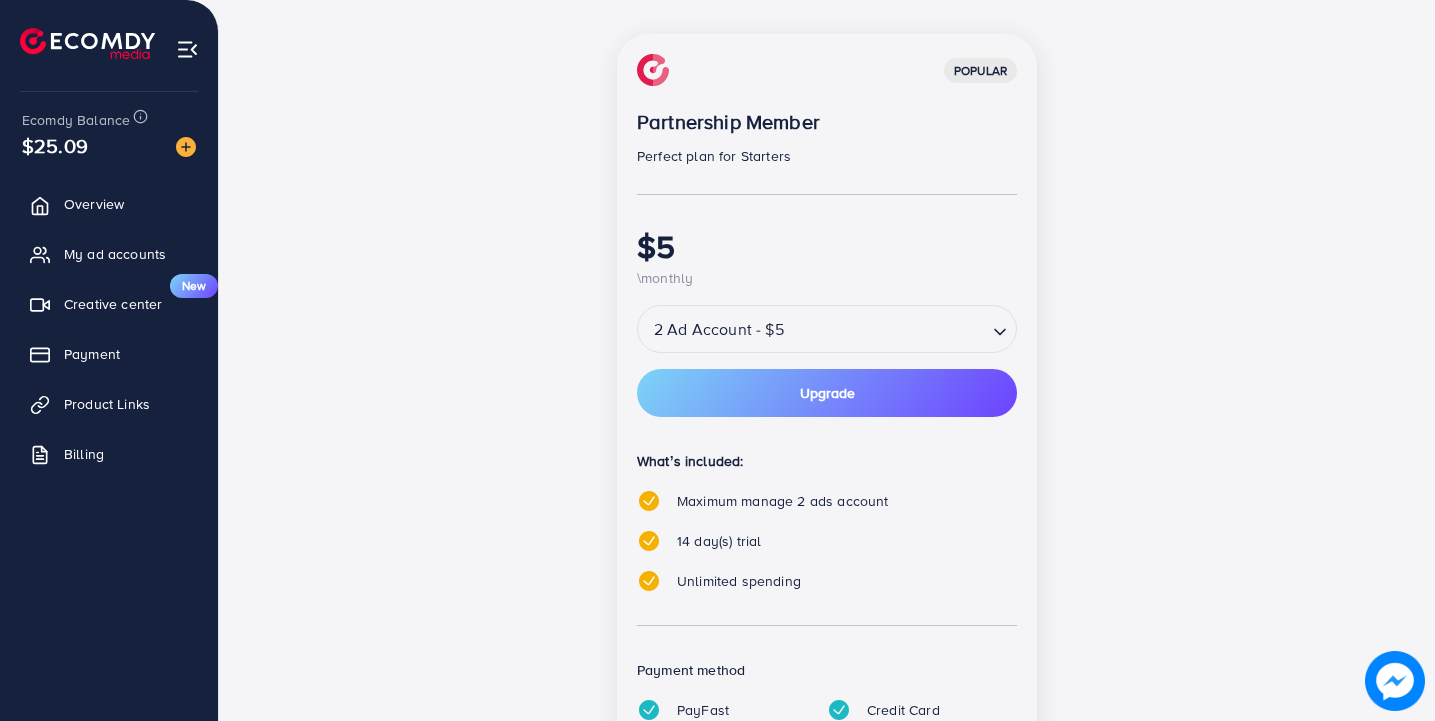 scroll, scrollTop: 0, scrollLeft: 0, axis: both 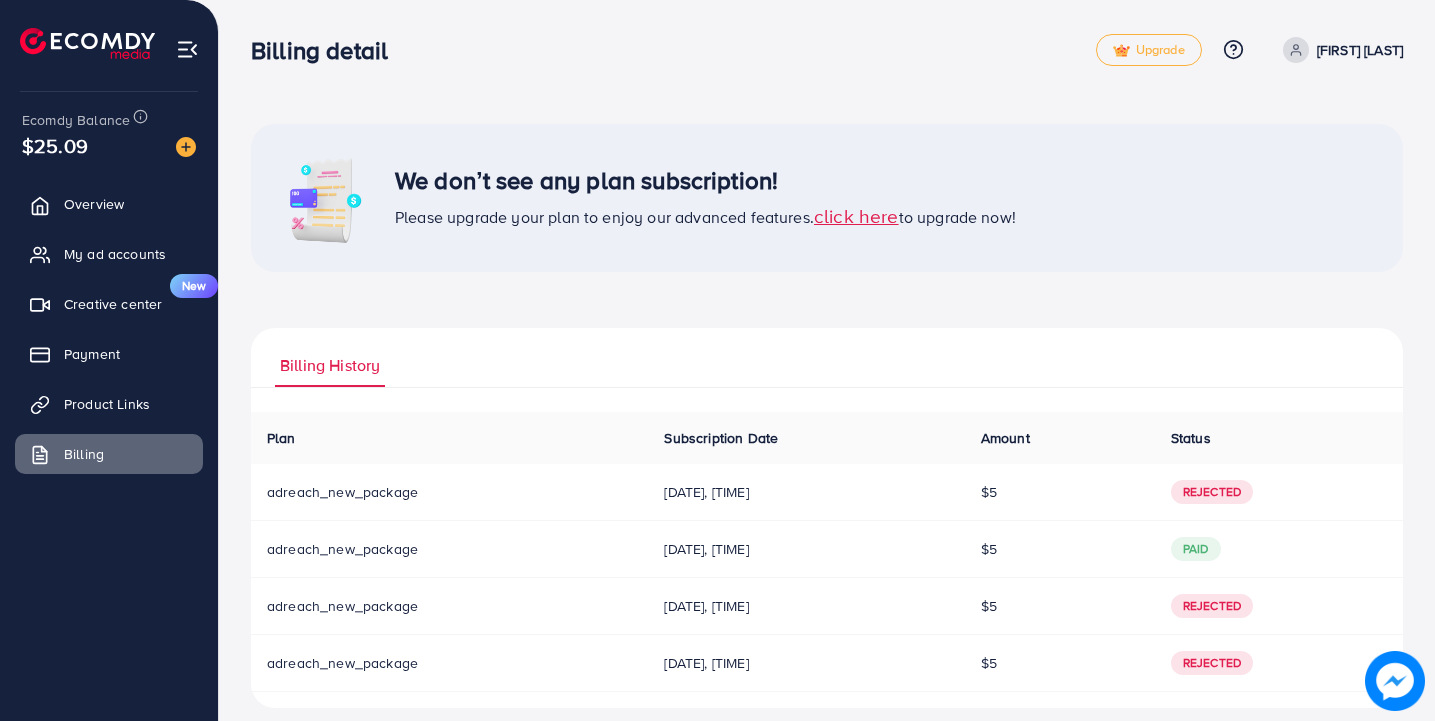 click at bounding box center (87, 43) 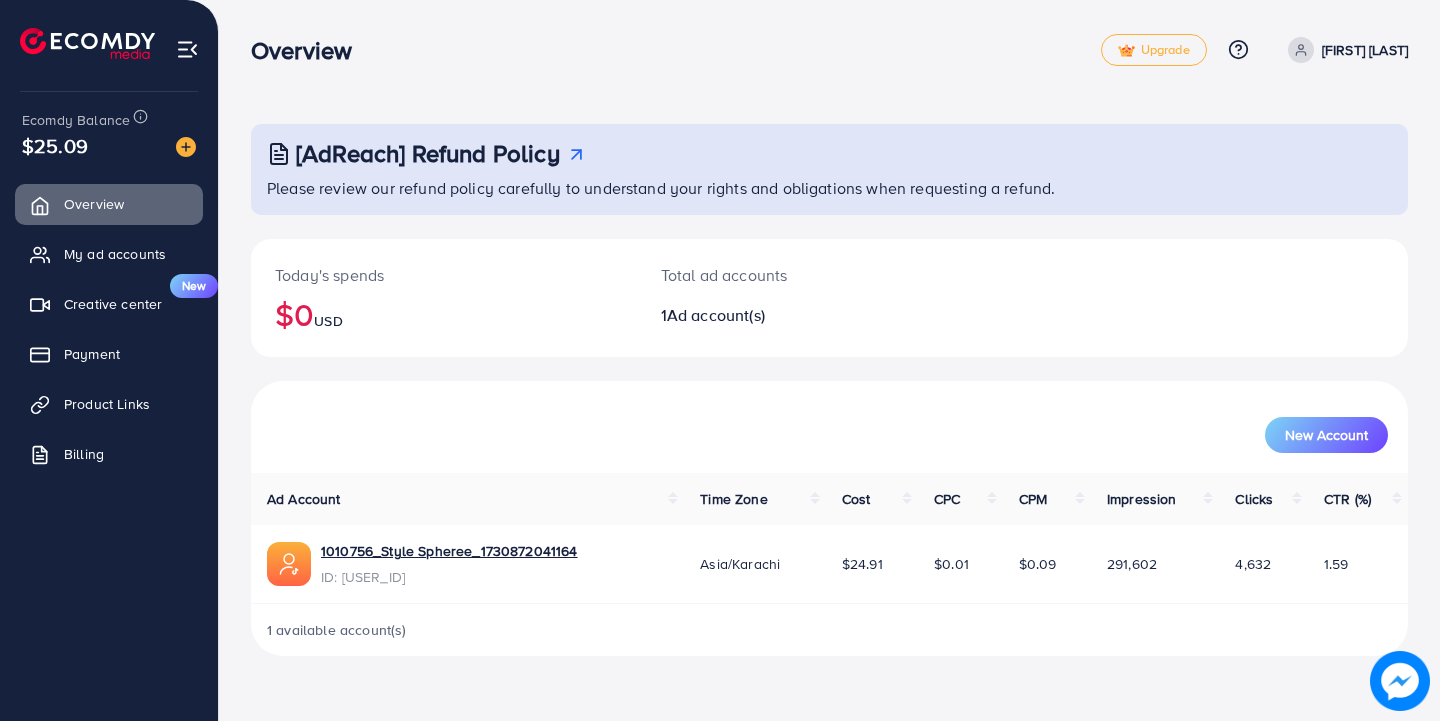 click at bounding box center [187, 49] 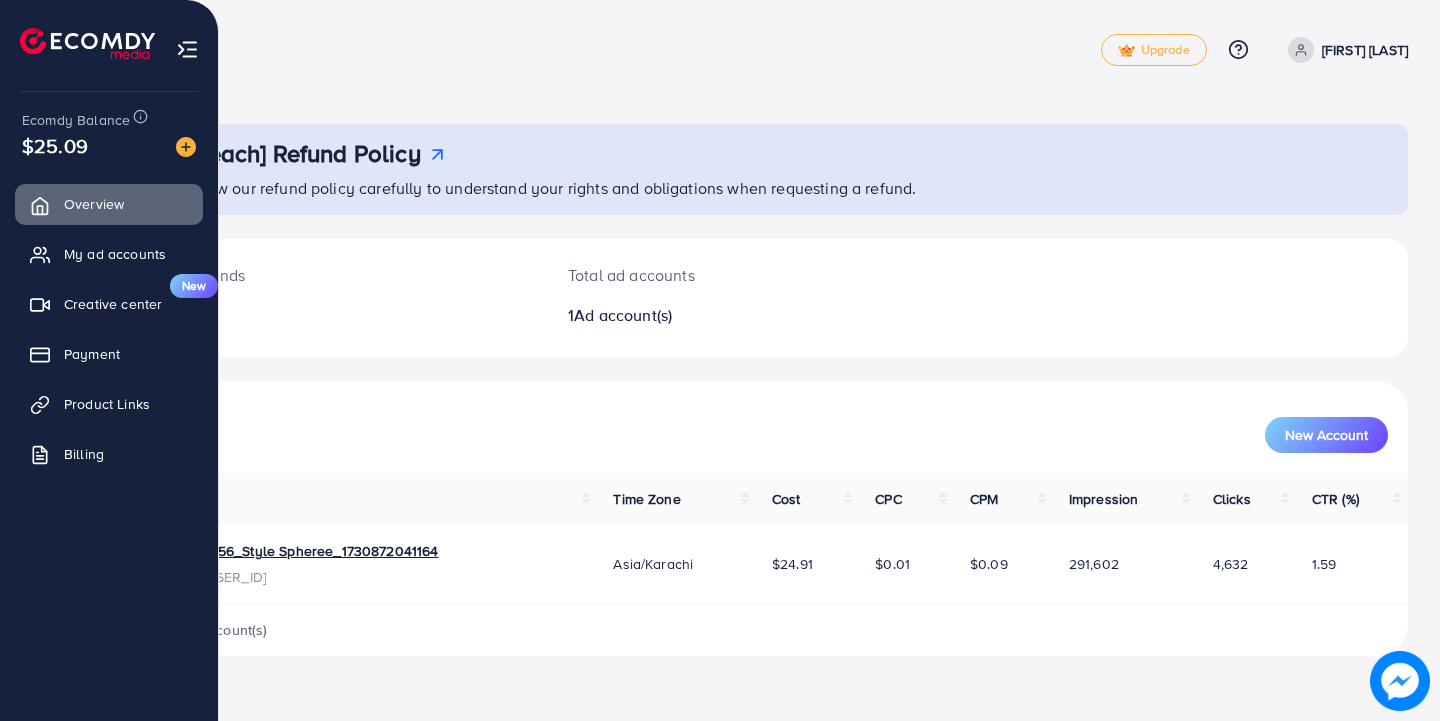 click at bounding box center (187, 49) 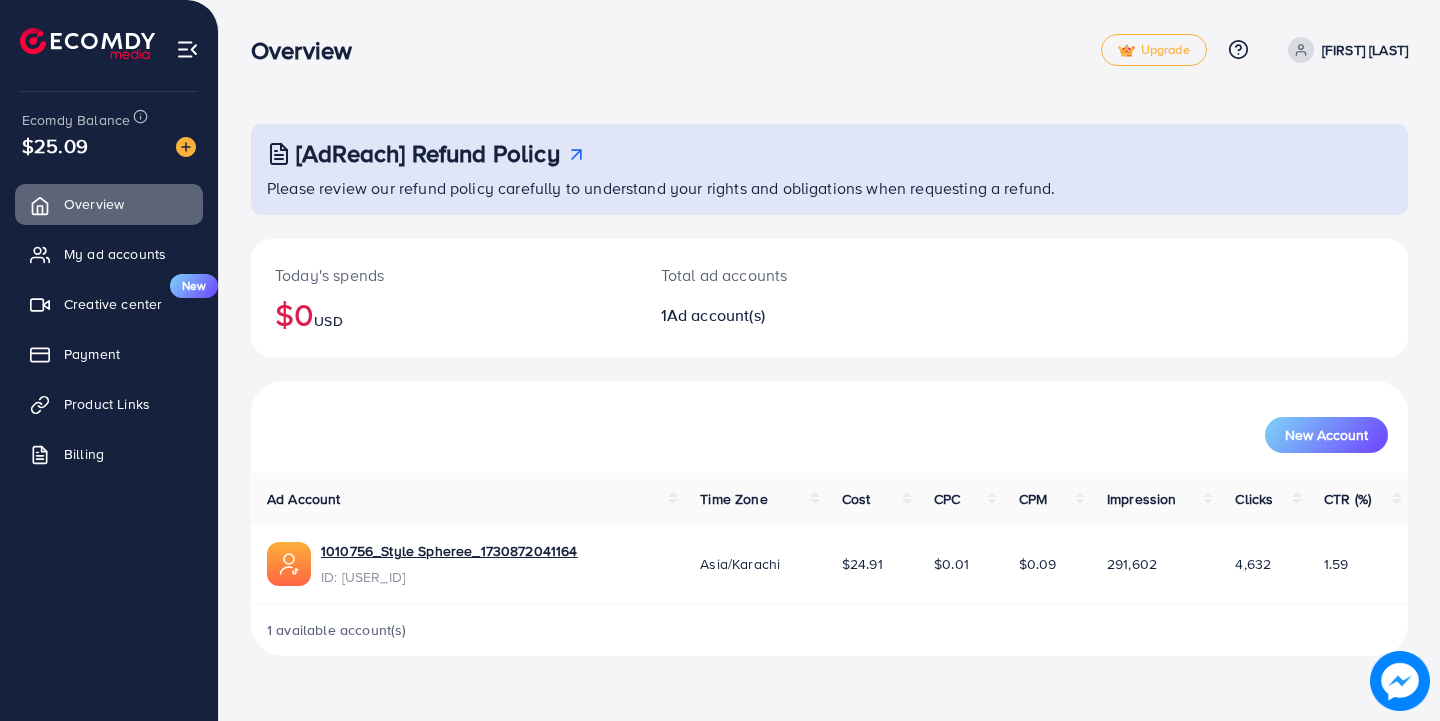 click on "[FIRST] [LAST]" at bounding box center (1365, 50) 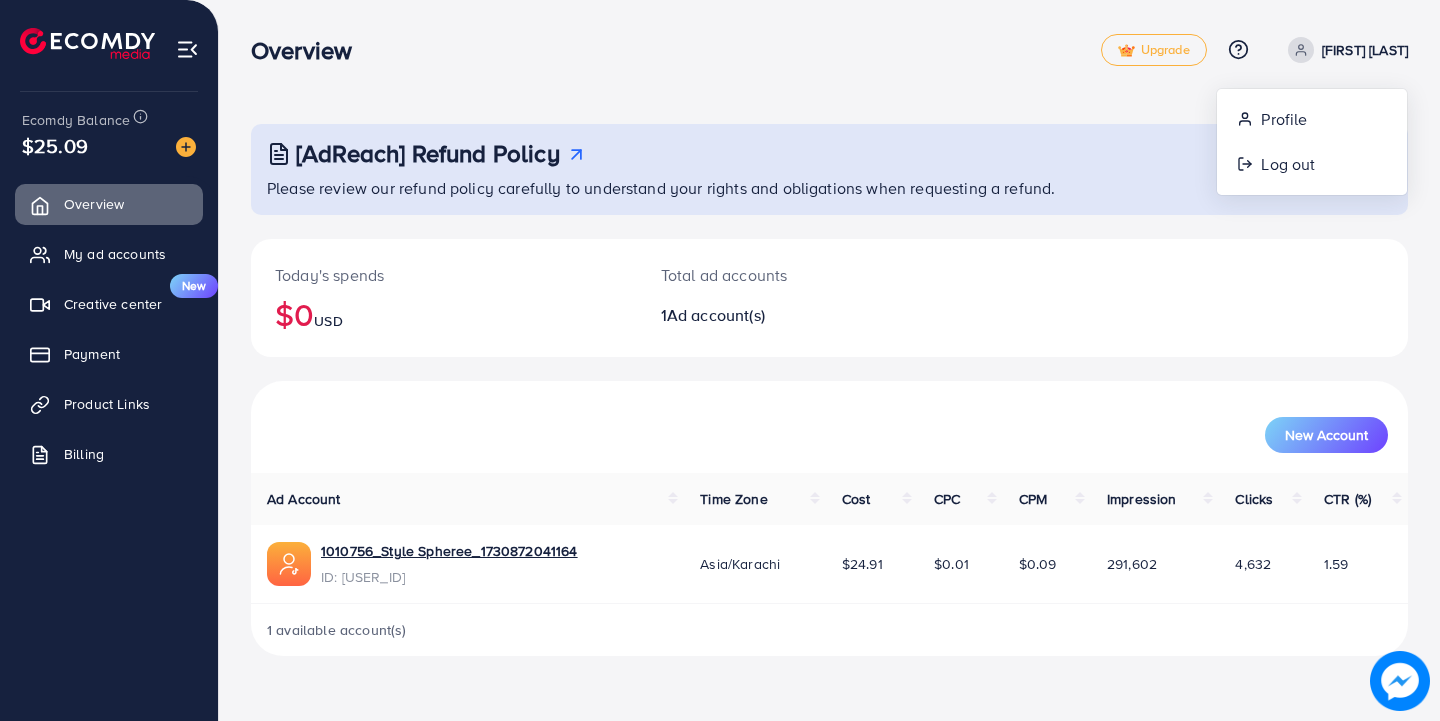 click on "[AdReach] Refund Policy   Please review our refund policy carefully to understand your rights and obligations when requesting a refund.   Today's spends   $0  USD  Total ad accounts   1  Ad account(s)  New Account                Ad Account Time Zone Cost CPC CPM Impression Clicks CTR (%)            1010756_Style Spheree_1730872041164  ID: [USER_ID]  Asia/Karachi   $24.91   $0.01   $0.09   291,602   4,632   1.59          1 available account(s)" at bounding box center (829, 344) 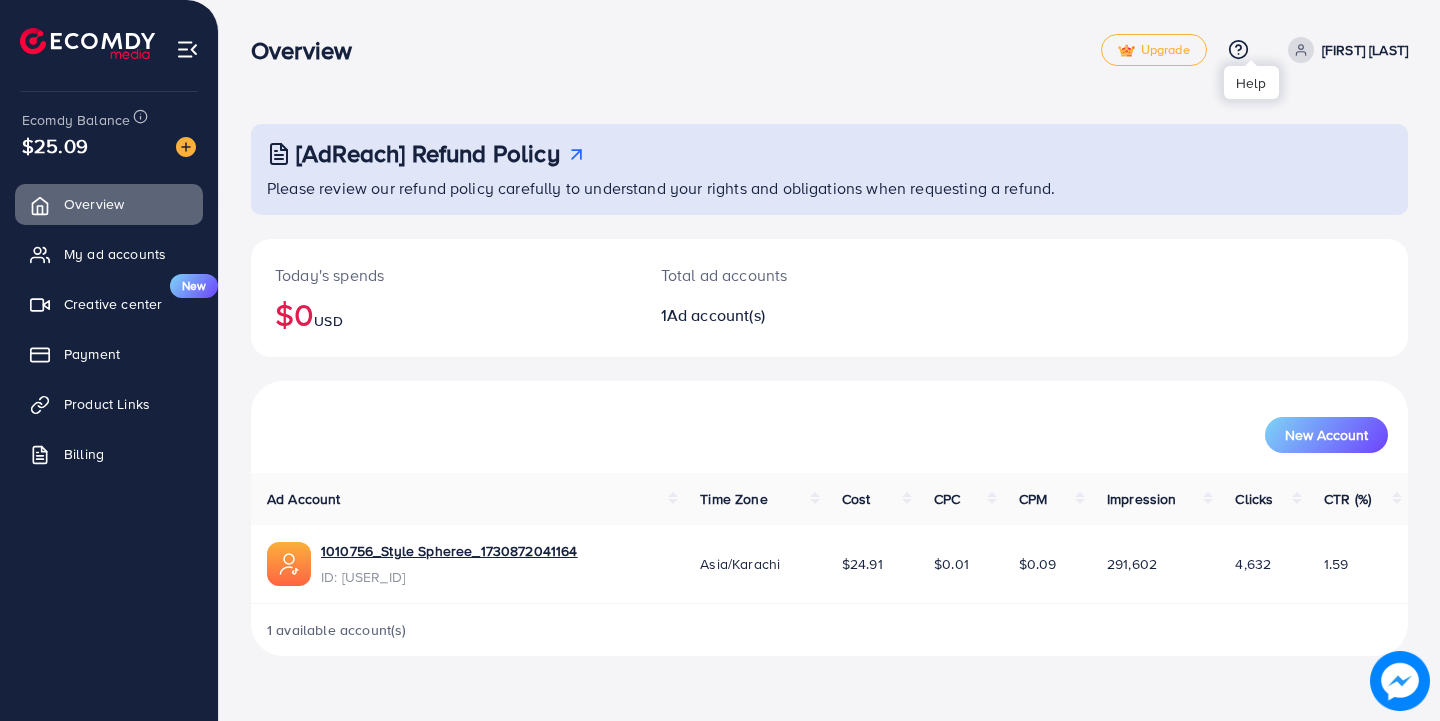 click 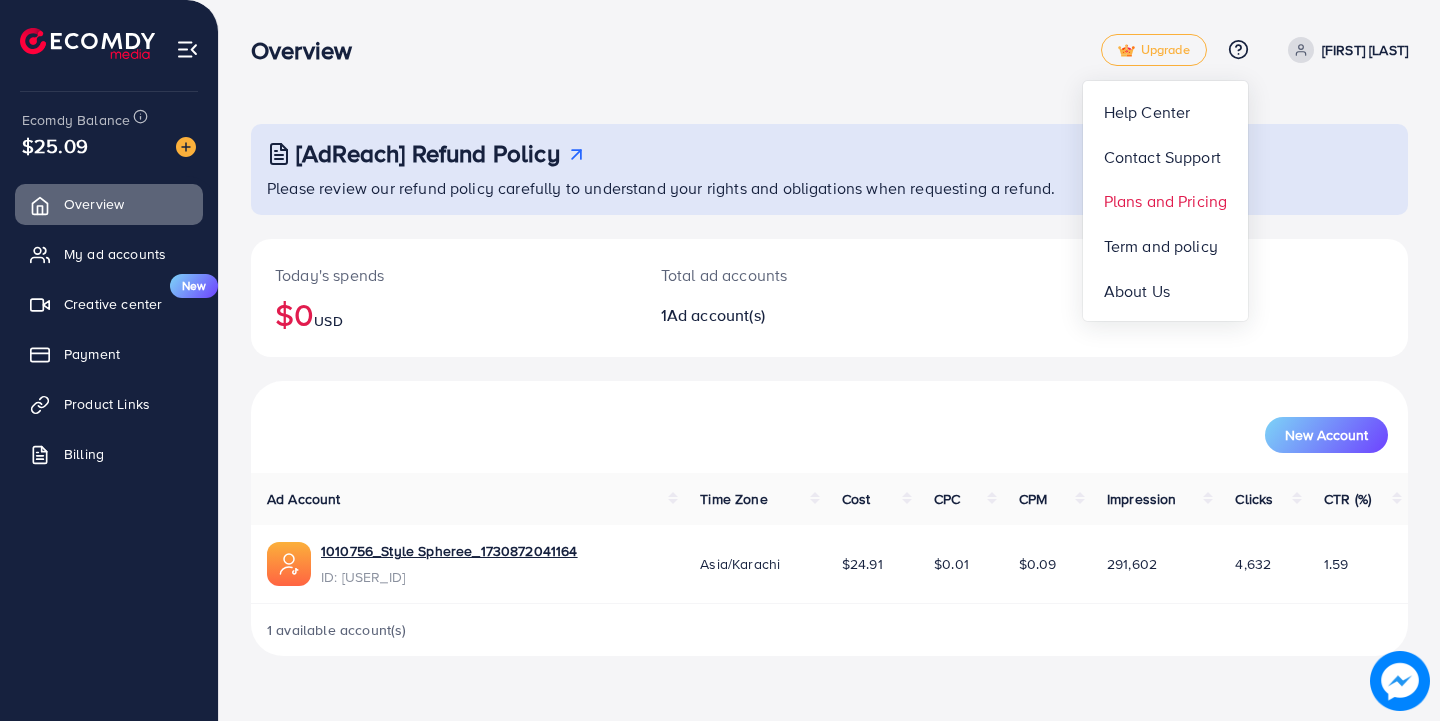 click on "Plans and Pricing" at bounding box center (1166, 201) 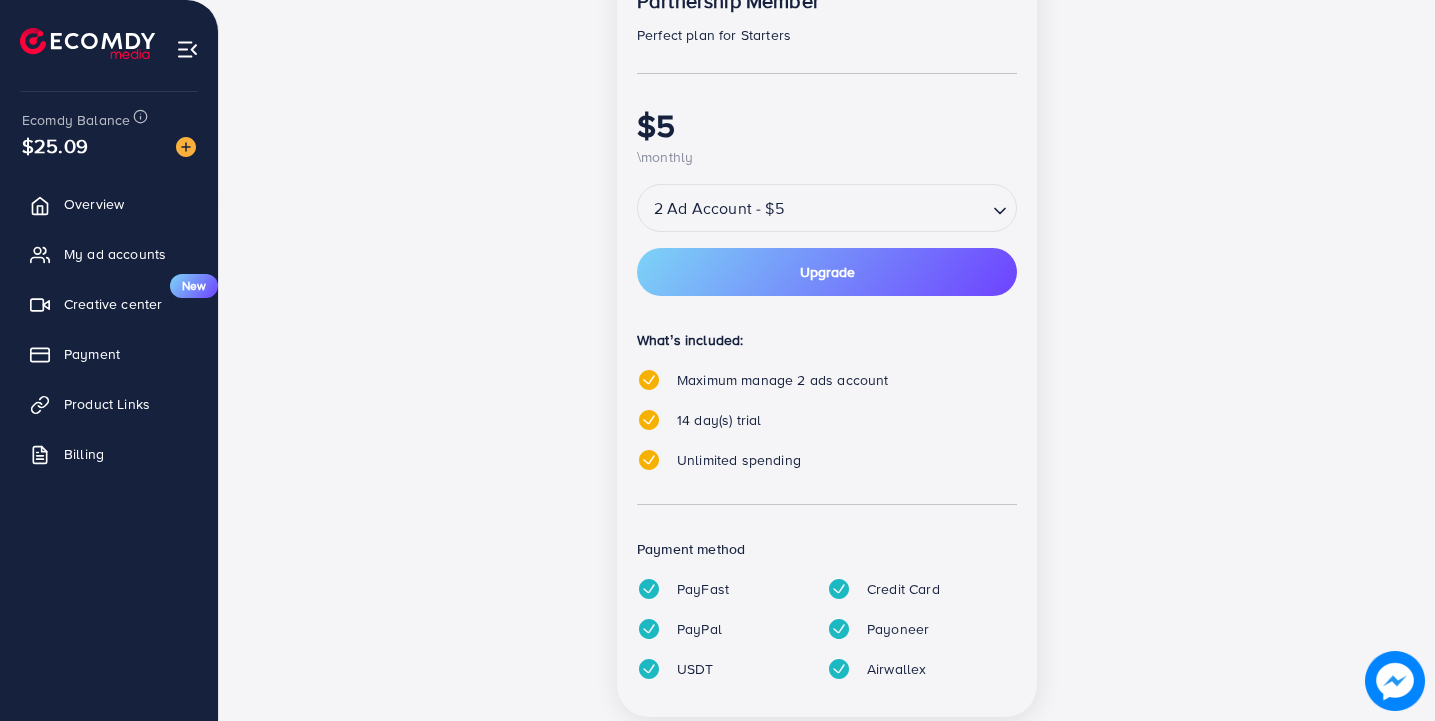 scroll, scrollTop: 389, scrollLeft: 0, axis: vertical 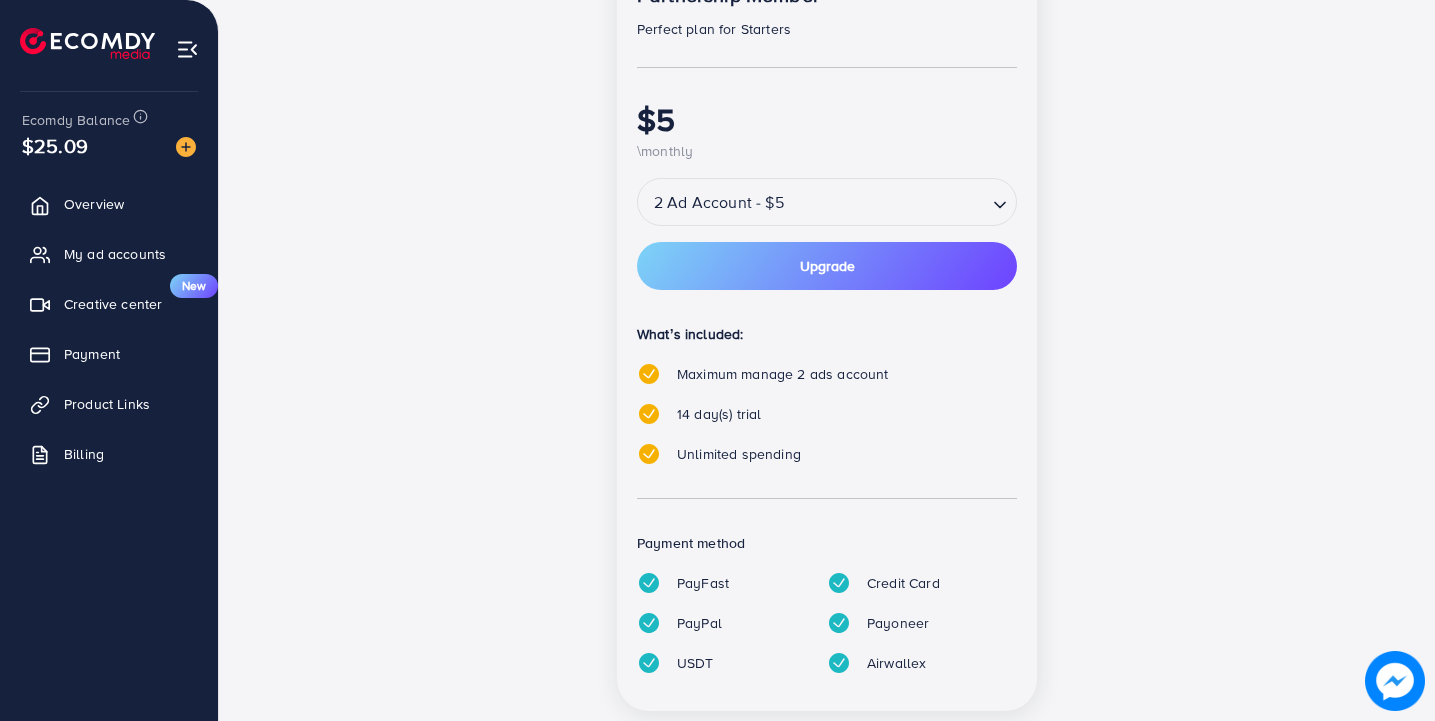 click 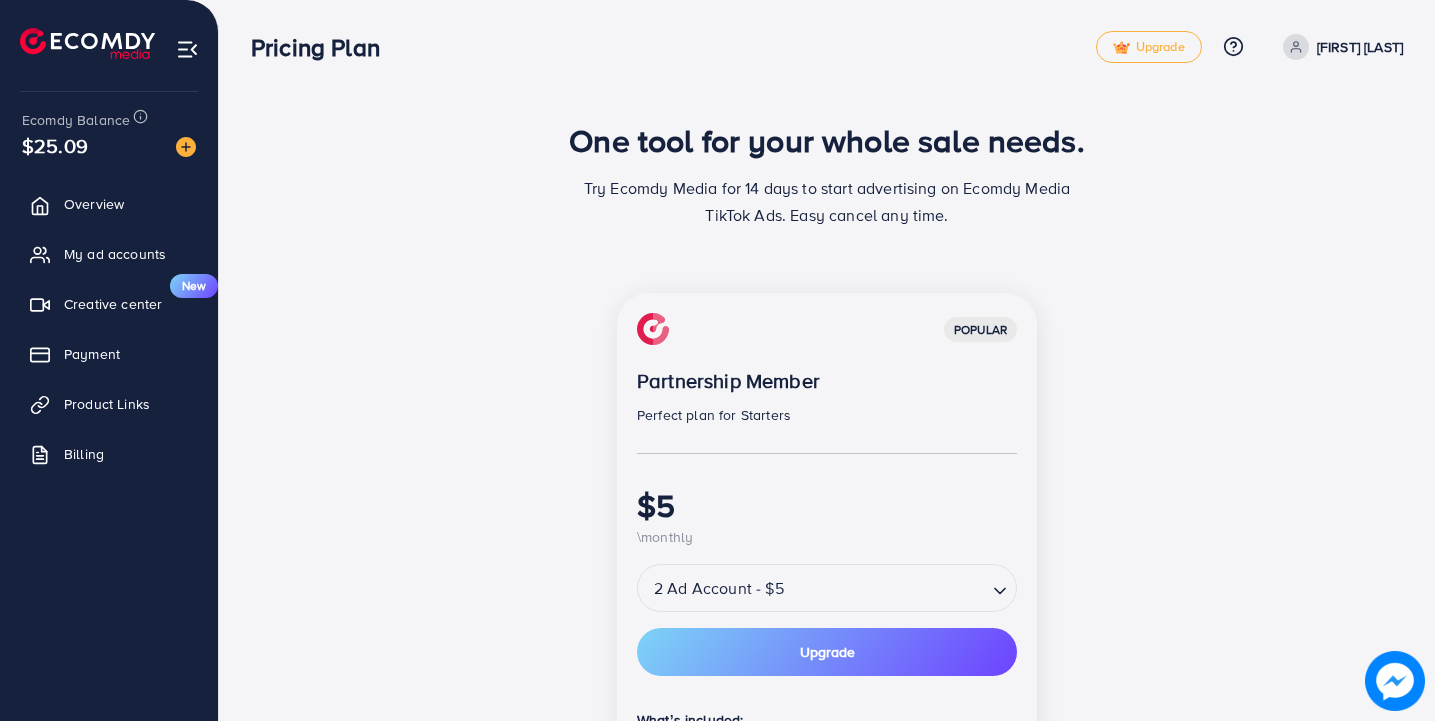 scroll, scrollTop: 0, scrollLeft: 0, axis: both 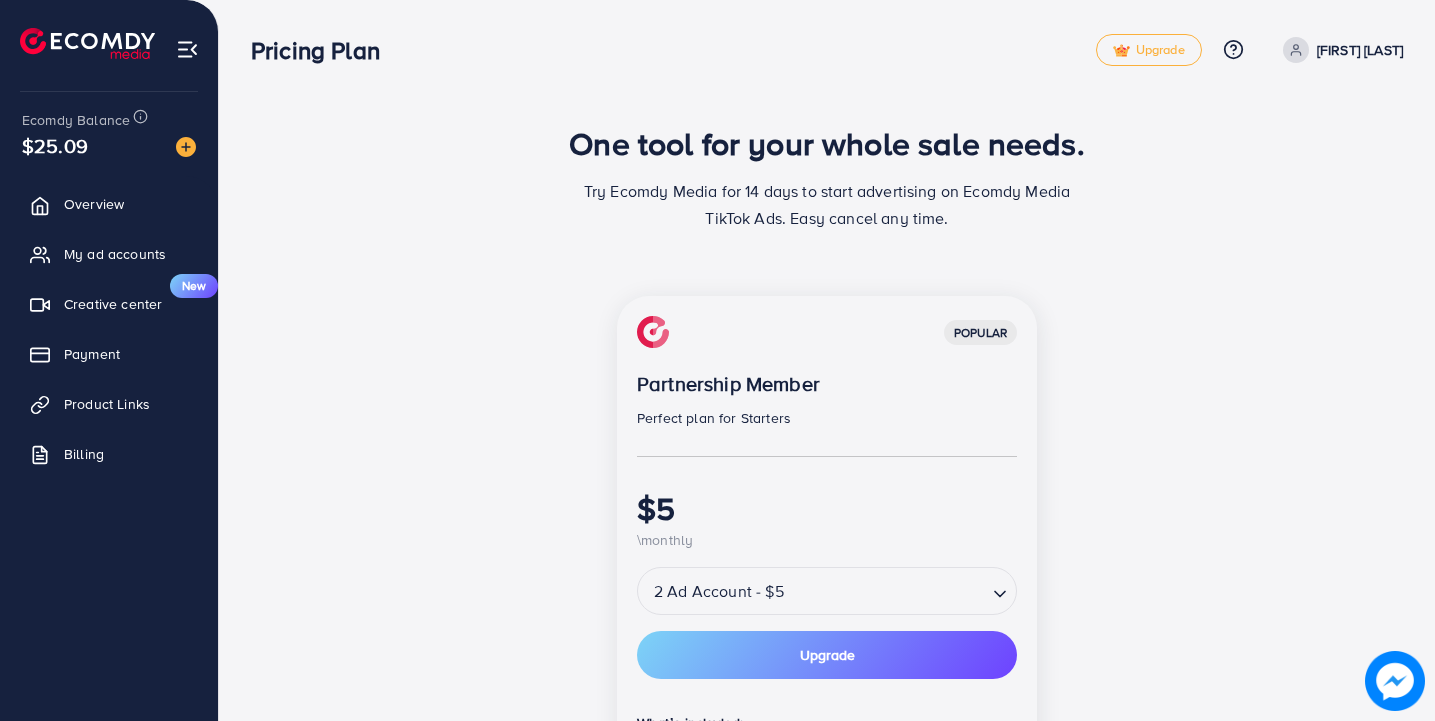 click at bounding box center (87, 43) 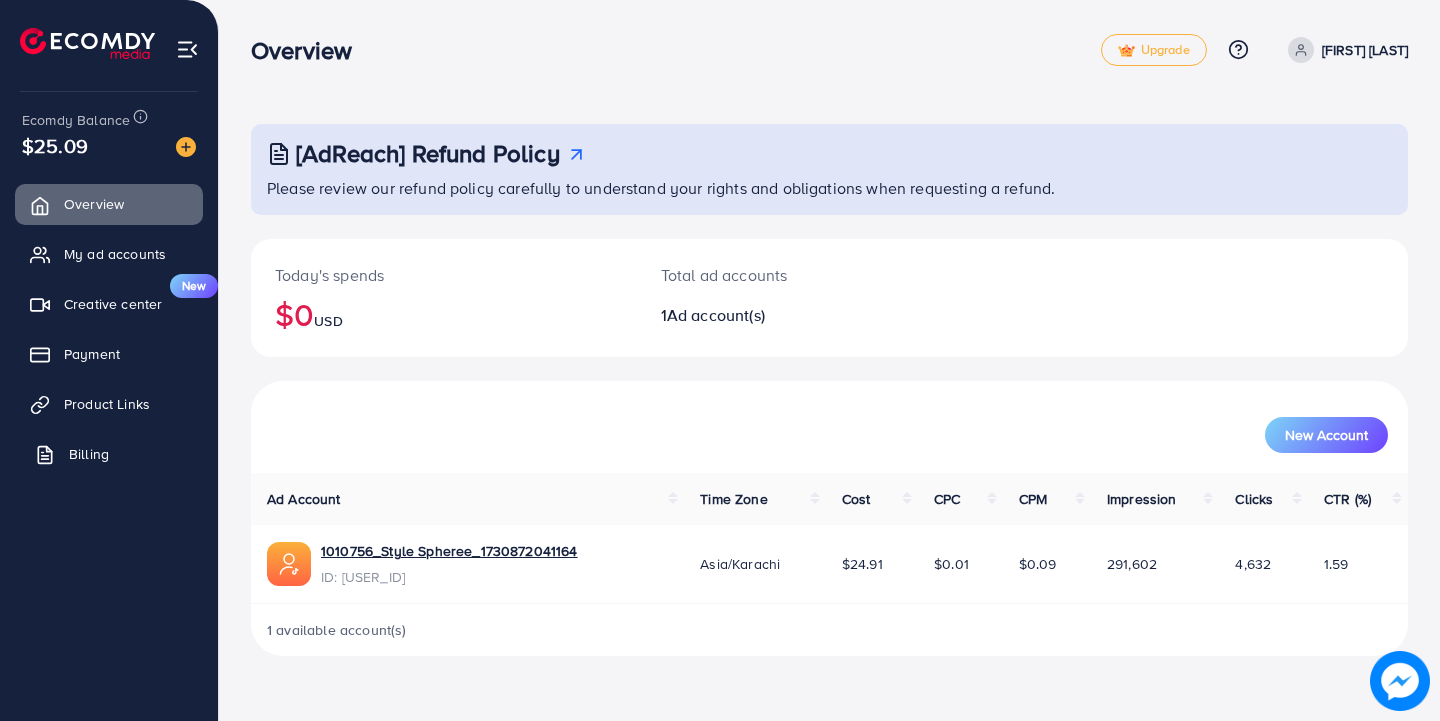 click on "Billing" at bounding box center (89, 454) 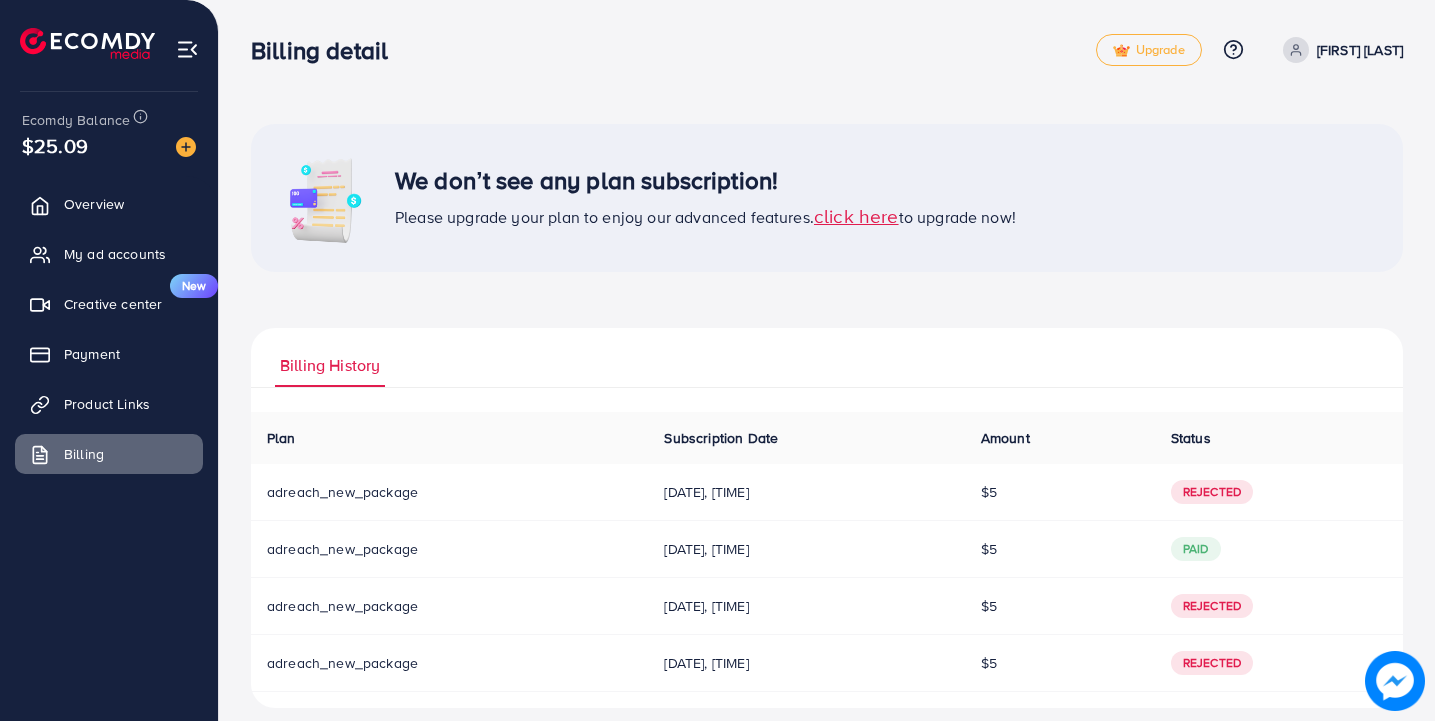 scroll, scrollTop: 19, scrollLeft: 0, axis: vertical 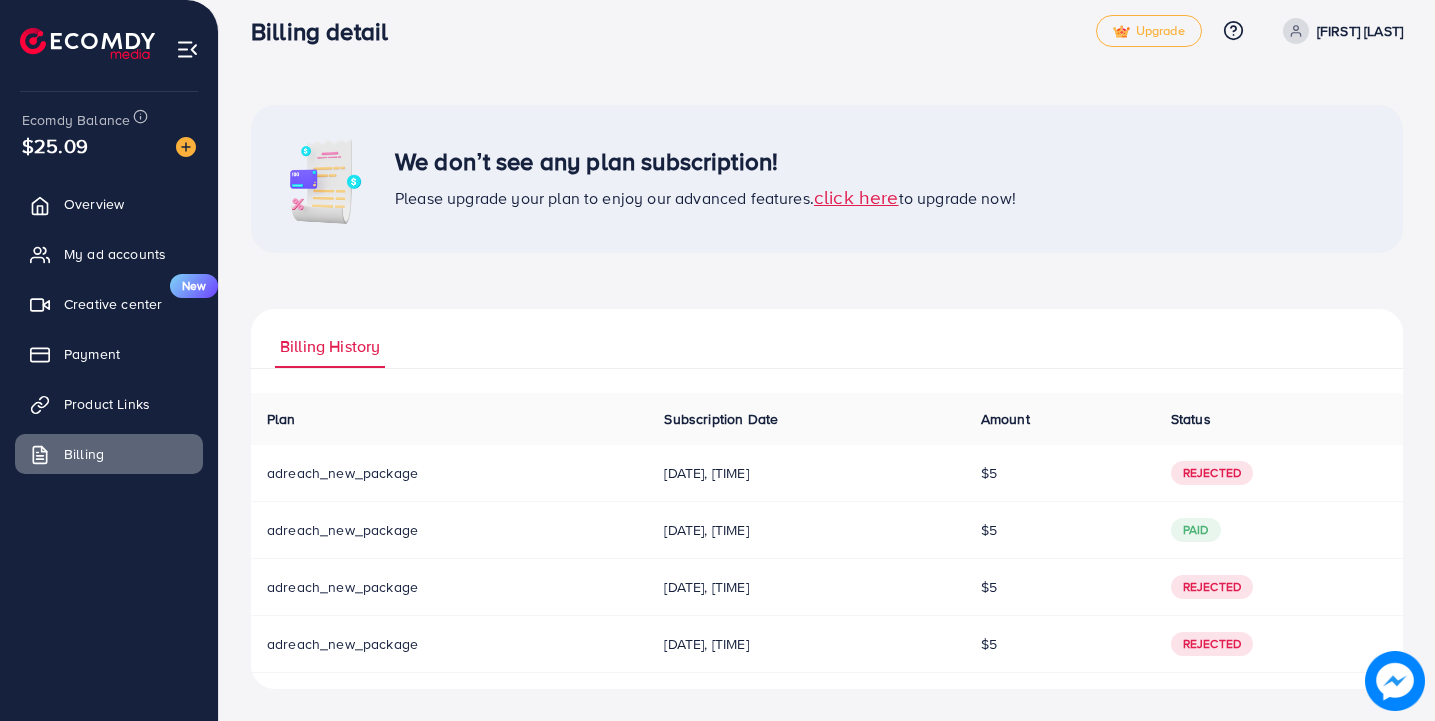 click on "click here" at bounding box center (856, 196) 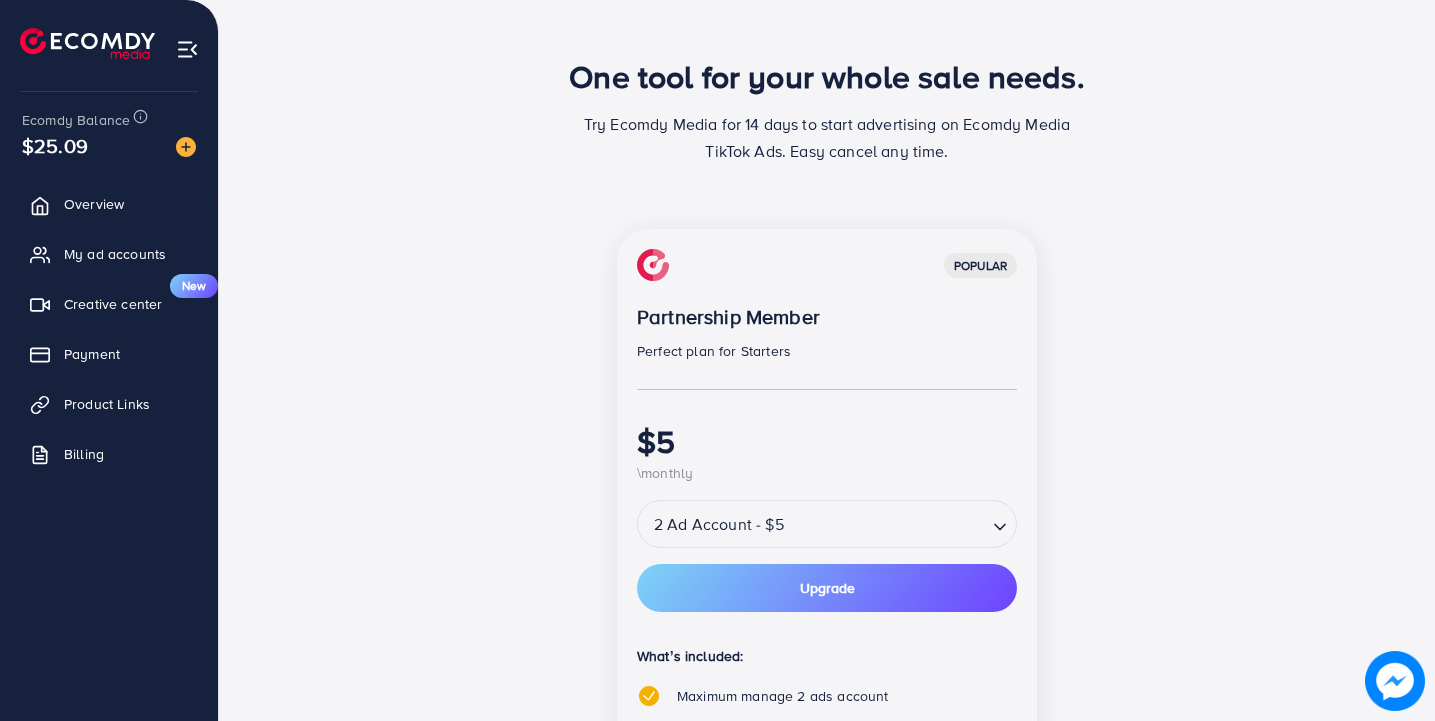 scroll, scrollTop: 0, scrollLeft: 0, axis: both 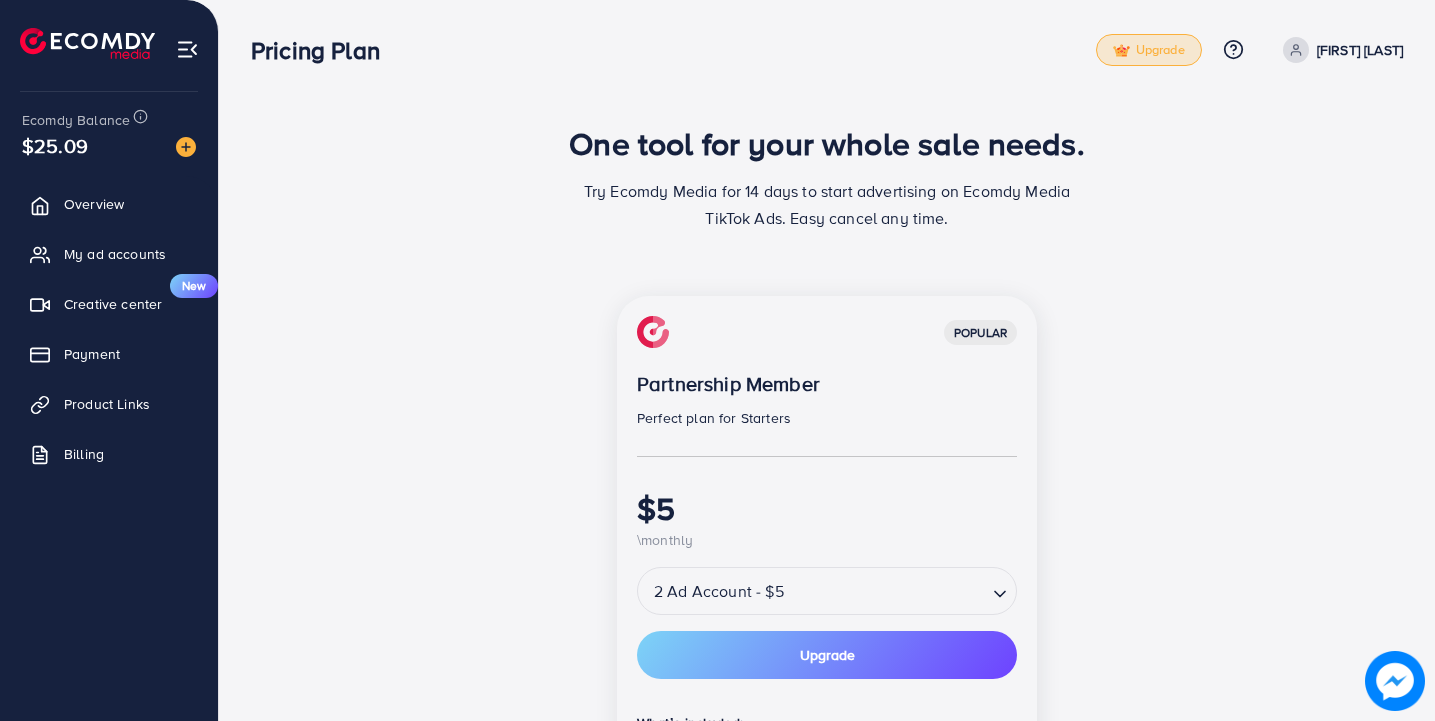 click on "Upgrade" at bounding box center [1149, 50] 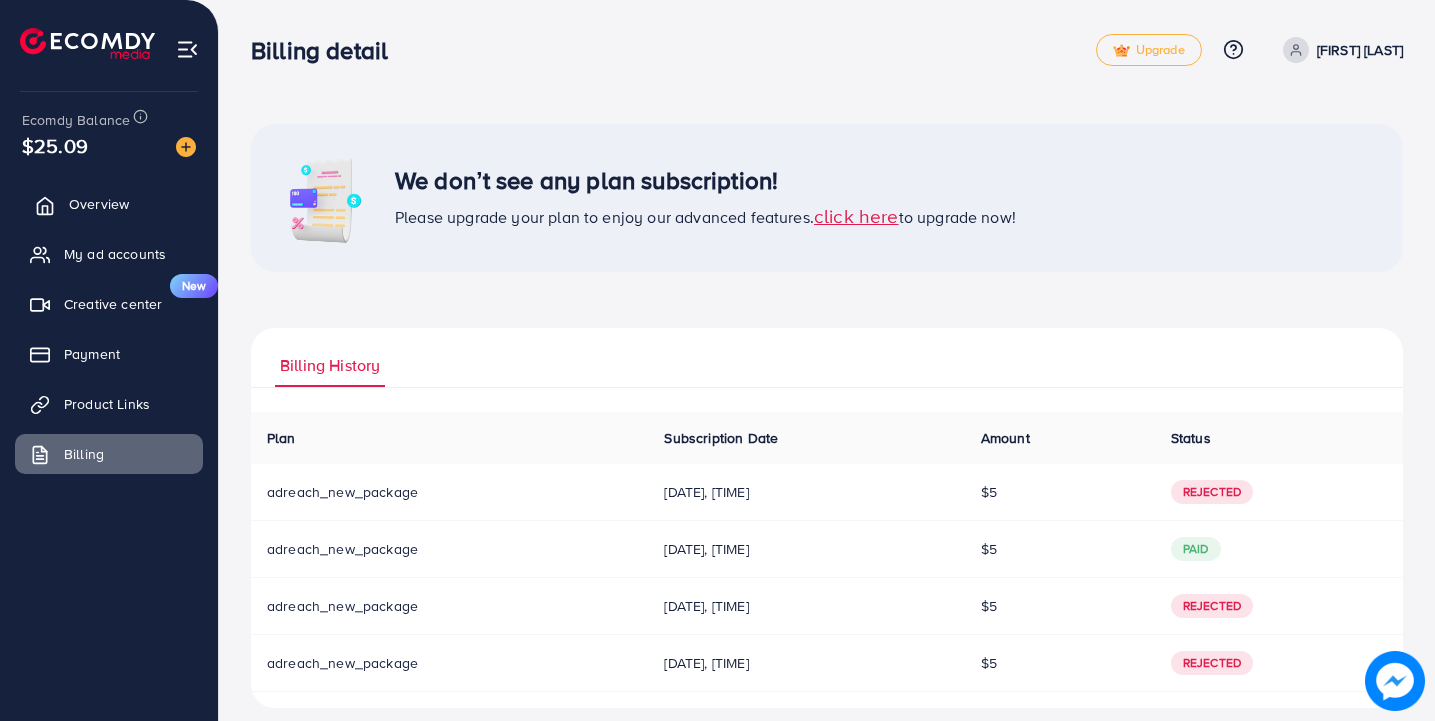 click on "Overview" at bounding box center (99, 204) 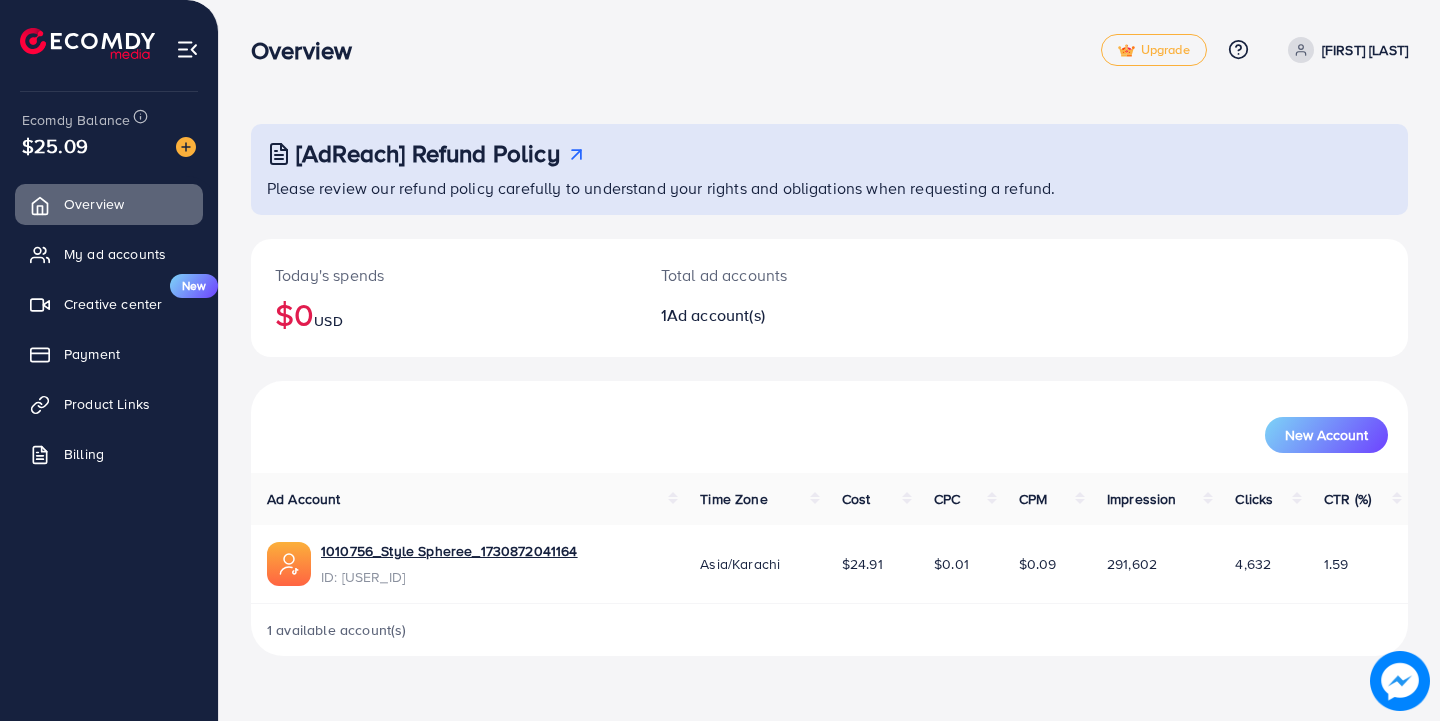 click on "Ad account(s)" at bounding box center [716, 315] 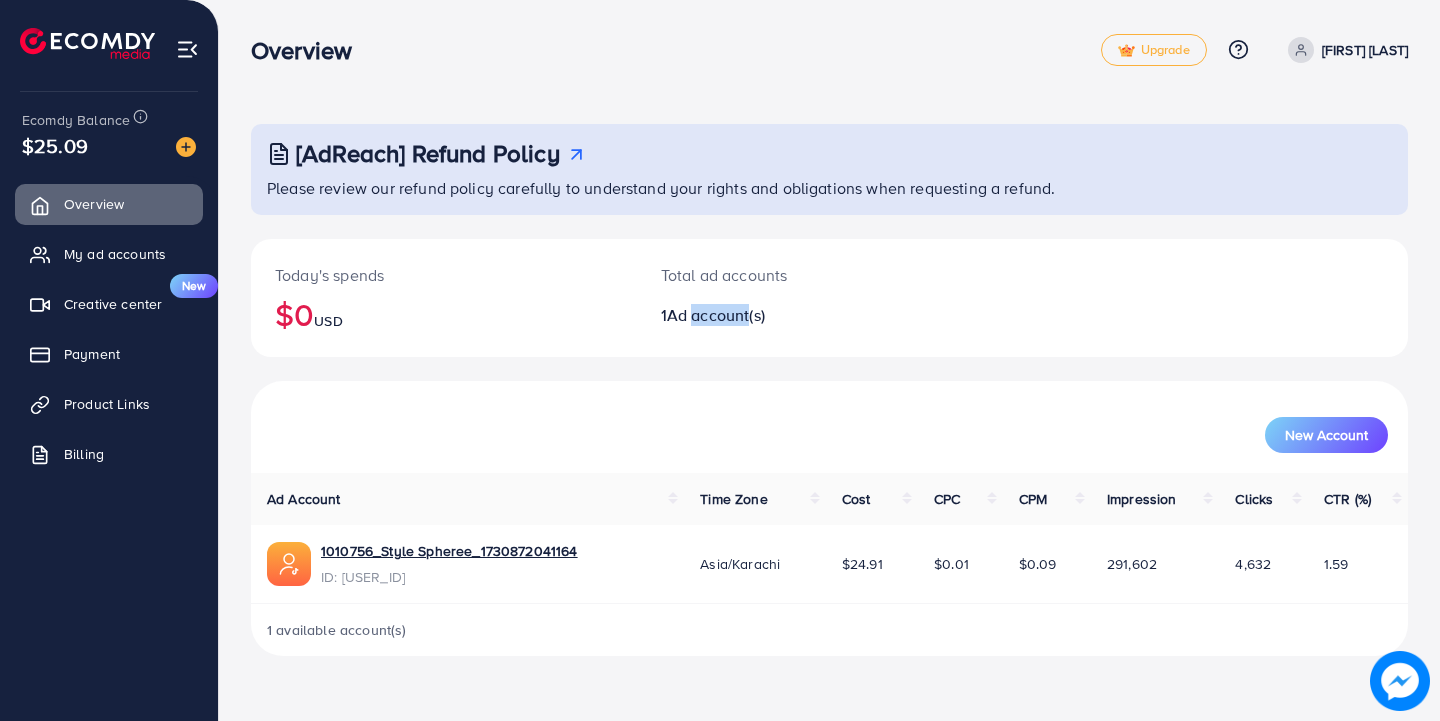 click on "Ad account(s)" at bounding box center [716, 315] 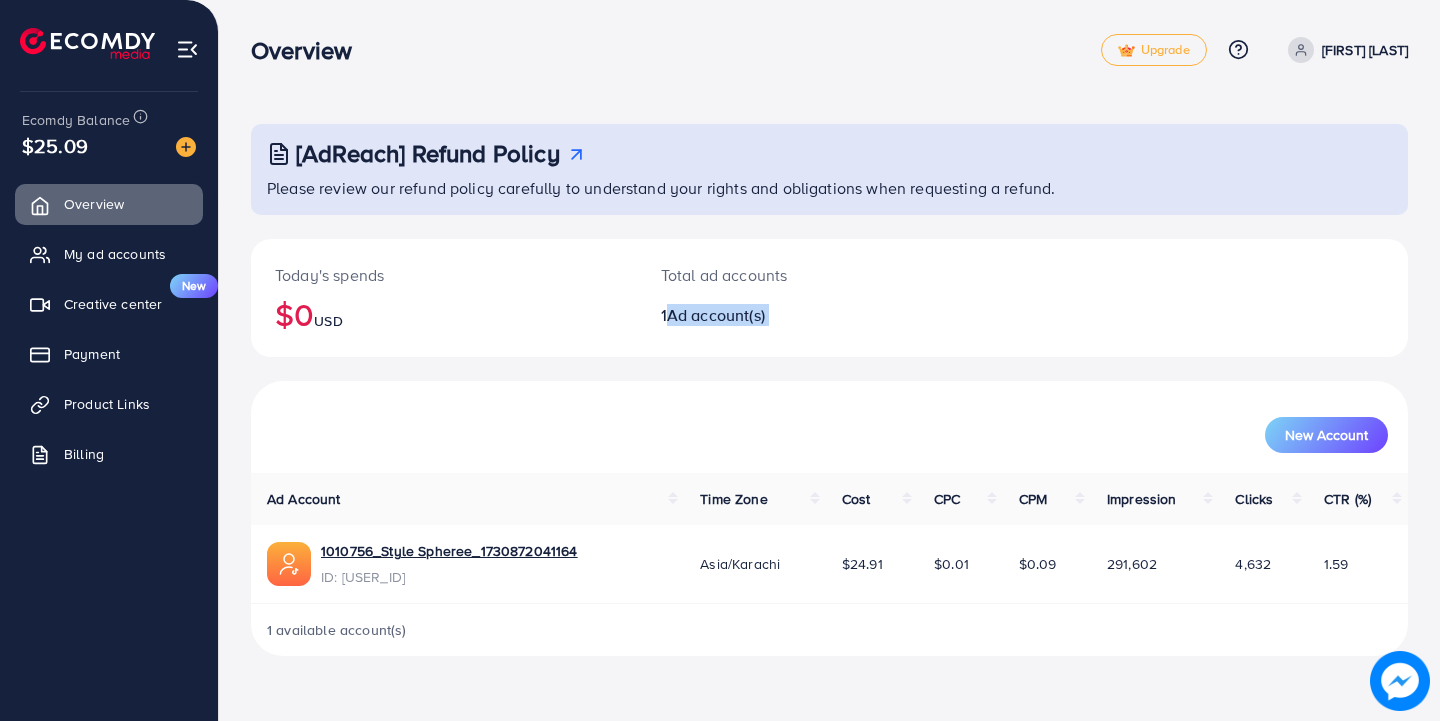 click on "Ad account(s)" at bounding box center [716, 315] 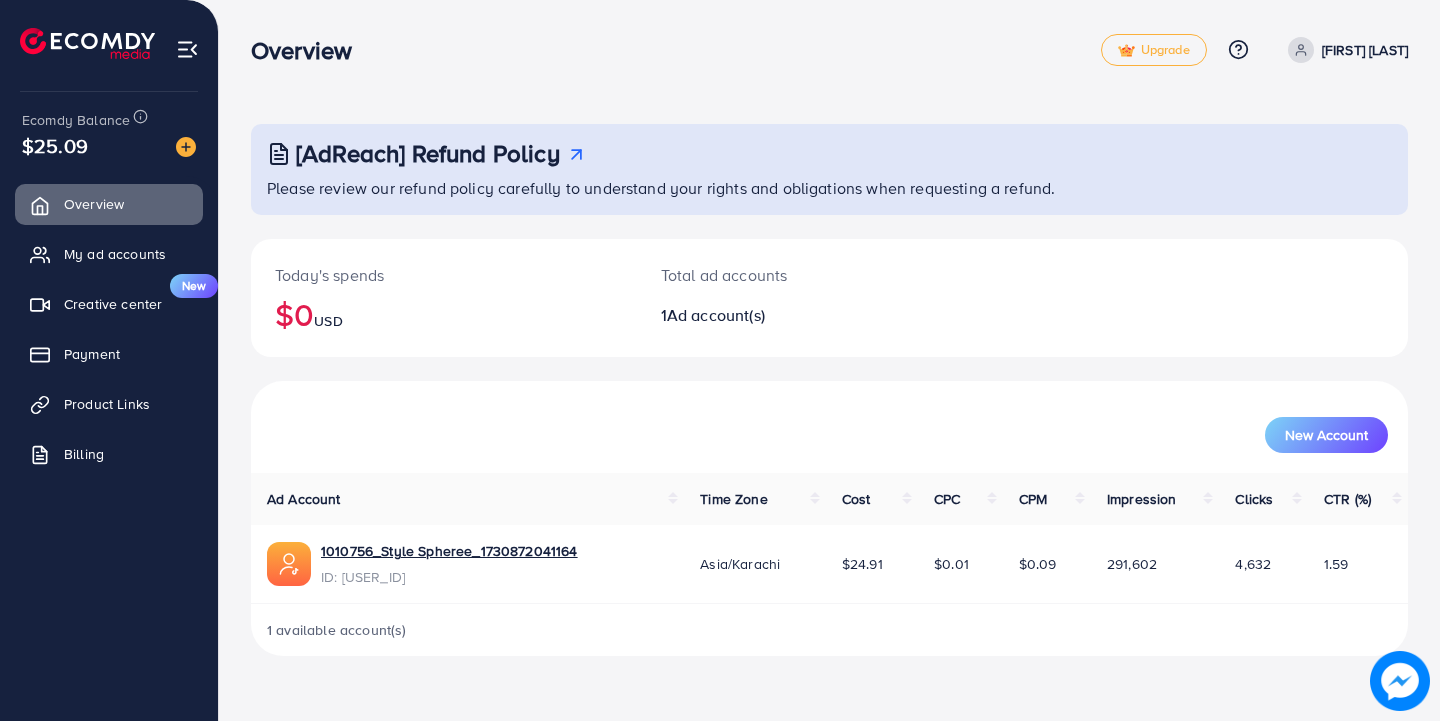 click on "1  Ad account(s)" at bounding box center [781, 315] 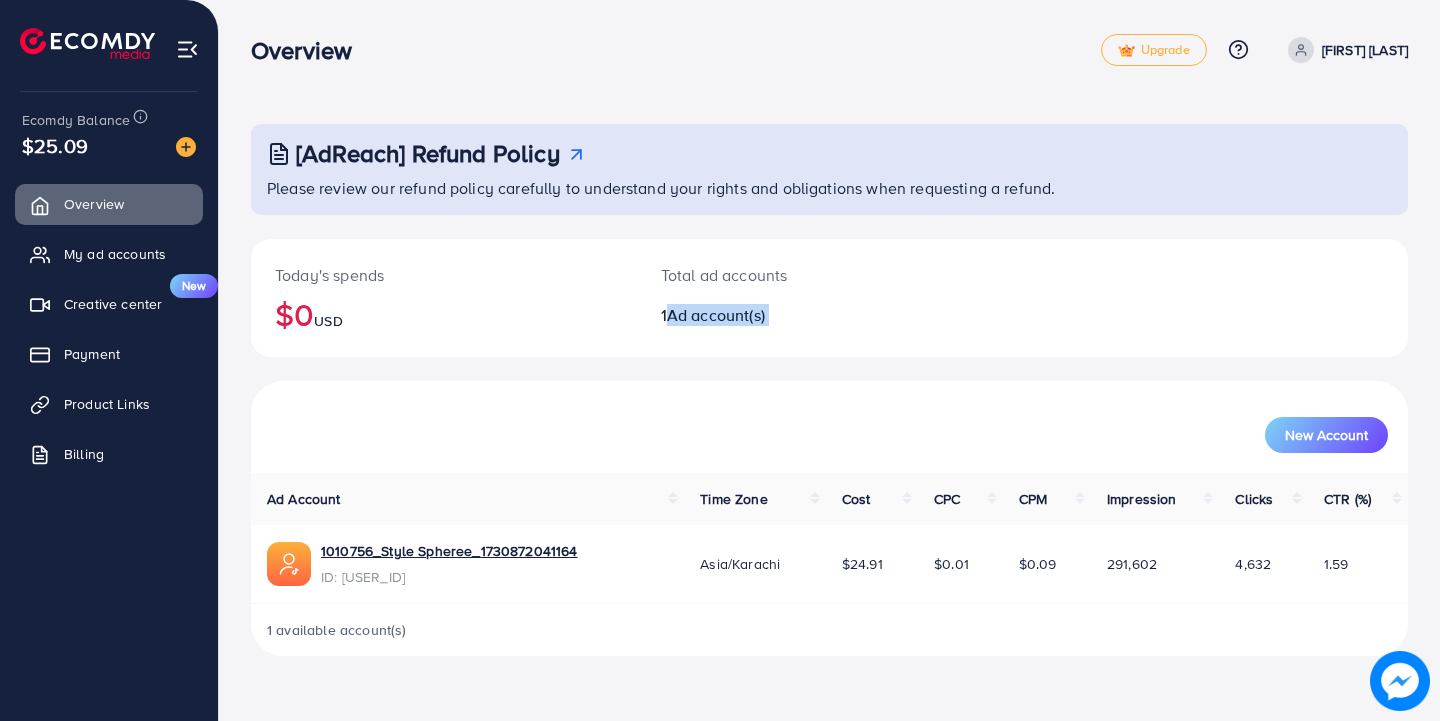 click on "1  Ad account(s)" at bounding box center [781, 315] 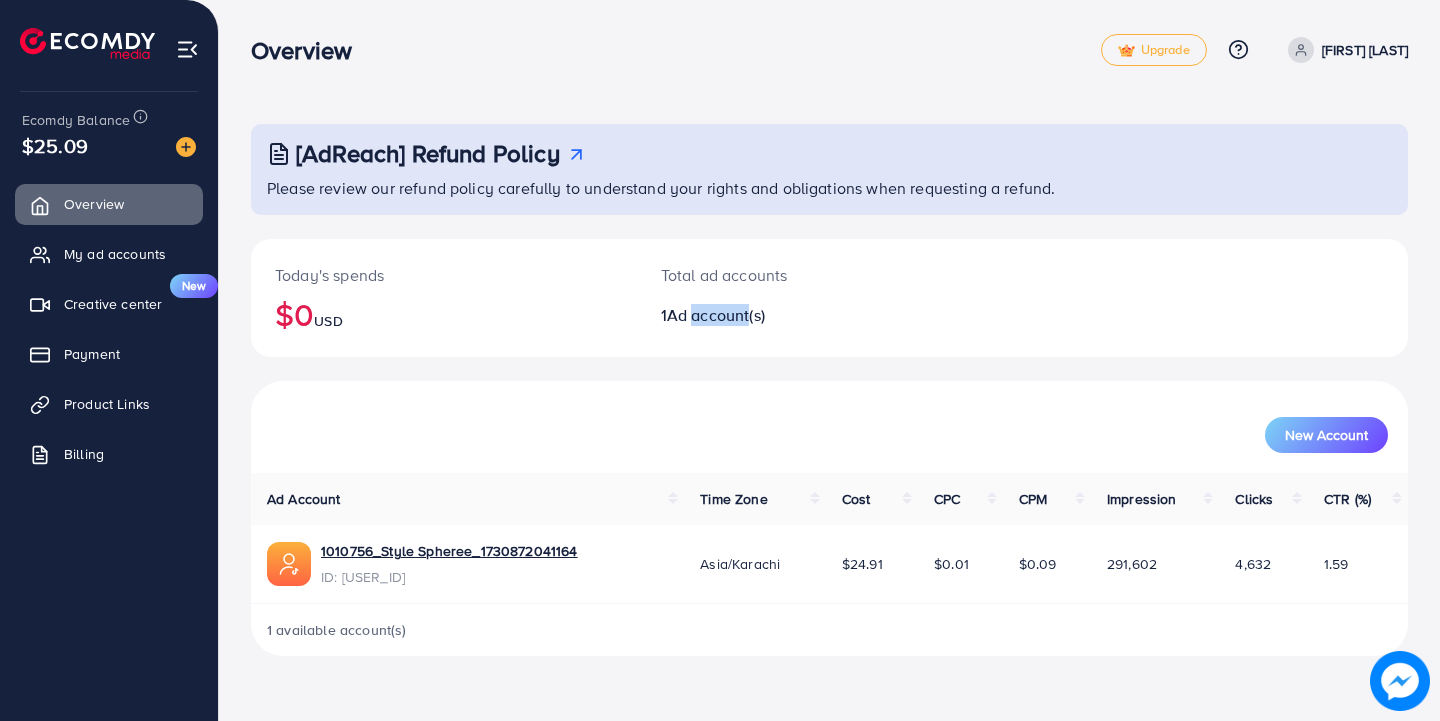 click on "Ad account(s)" at bounding box center (716, 315) 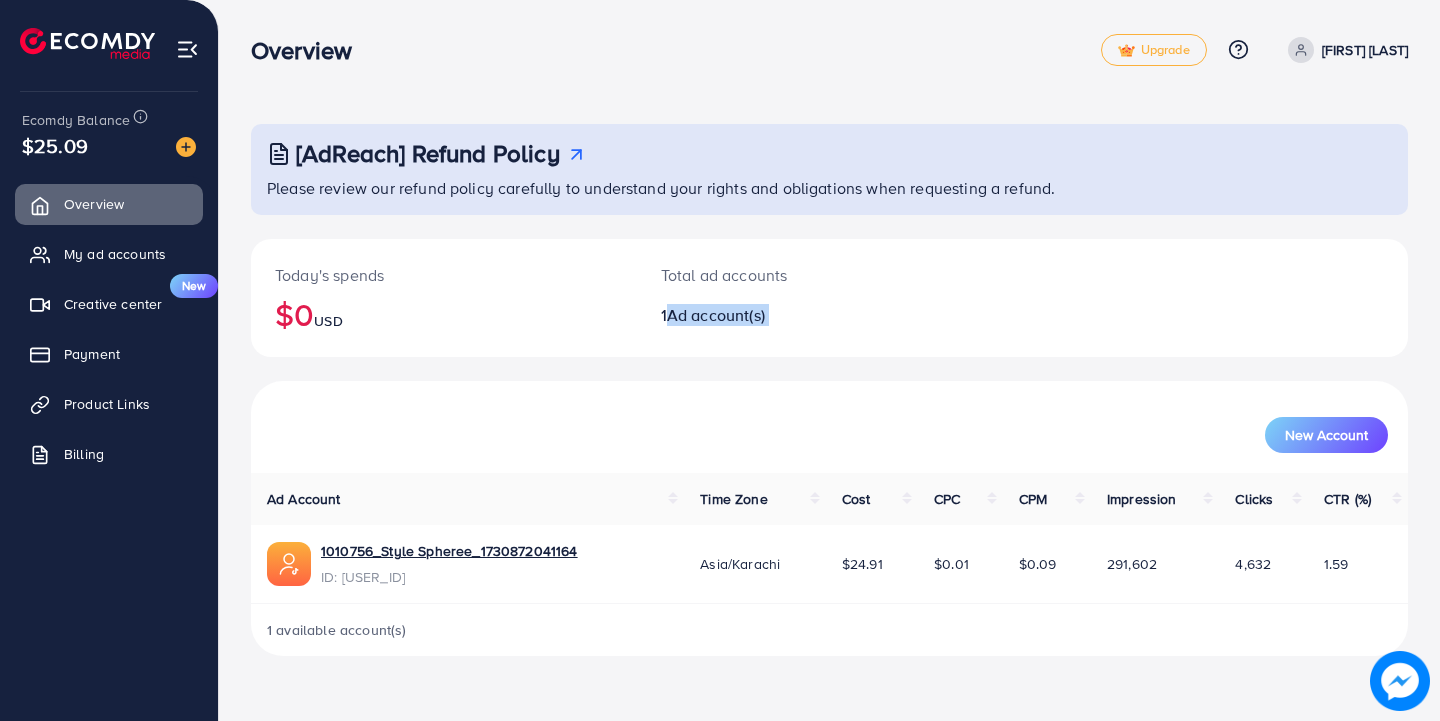 click on "Ad account(s)" at bounding box center [716, 315] 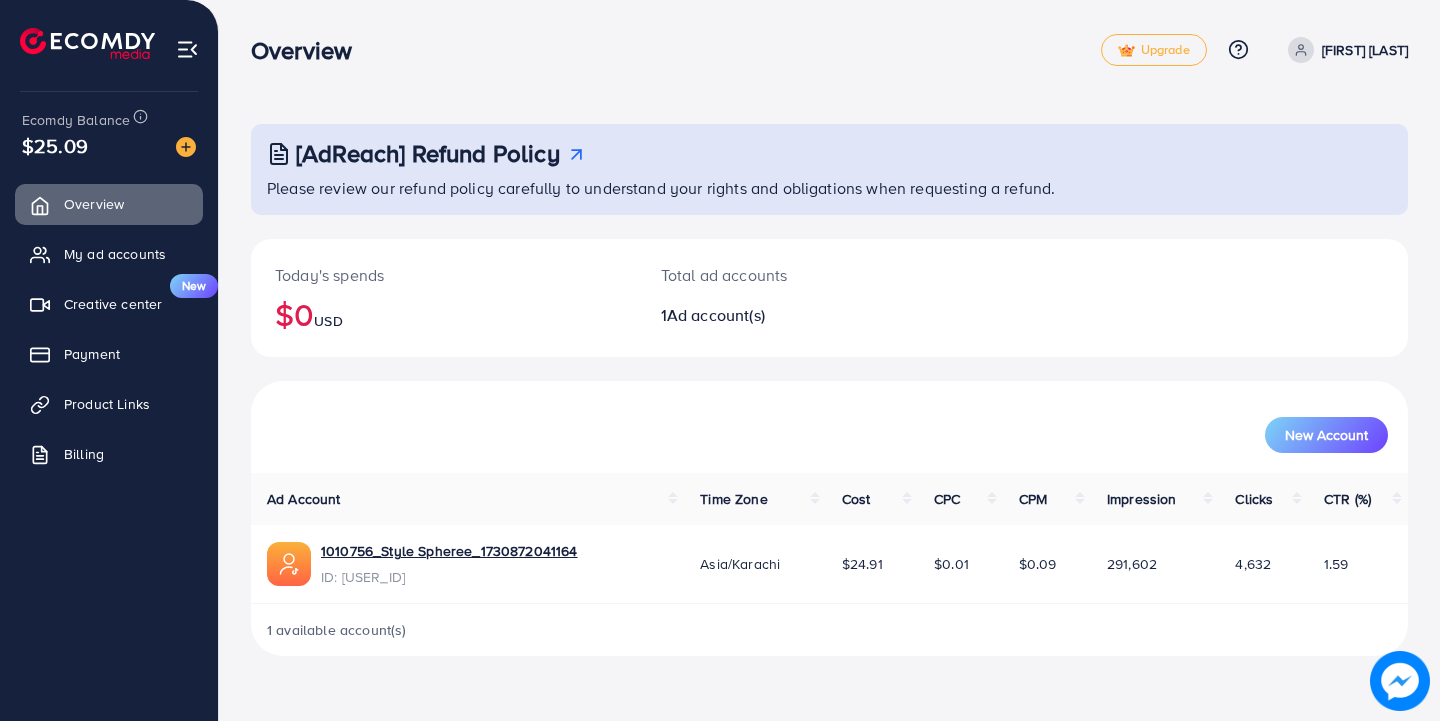 click on "Total ad accounts" at bounding box center (781, 275) 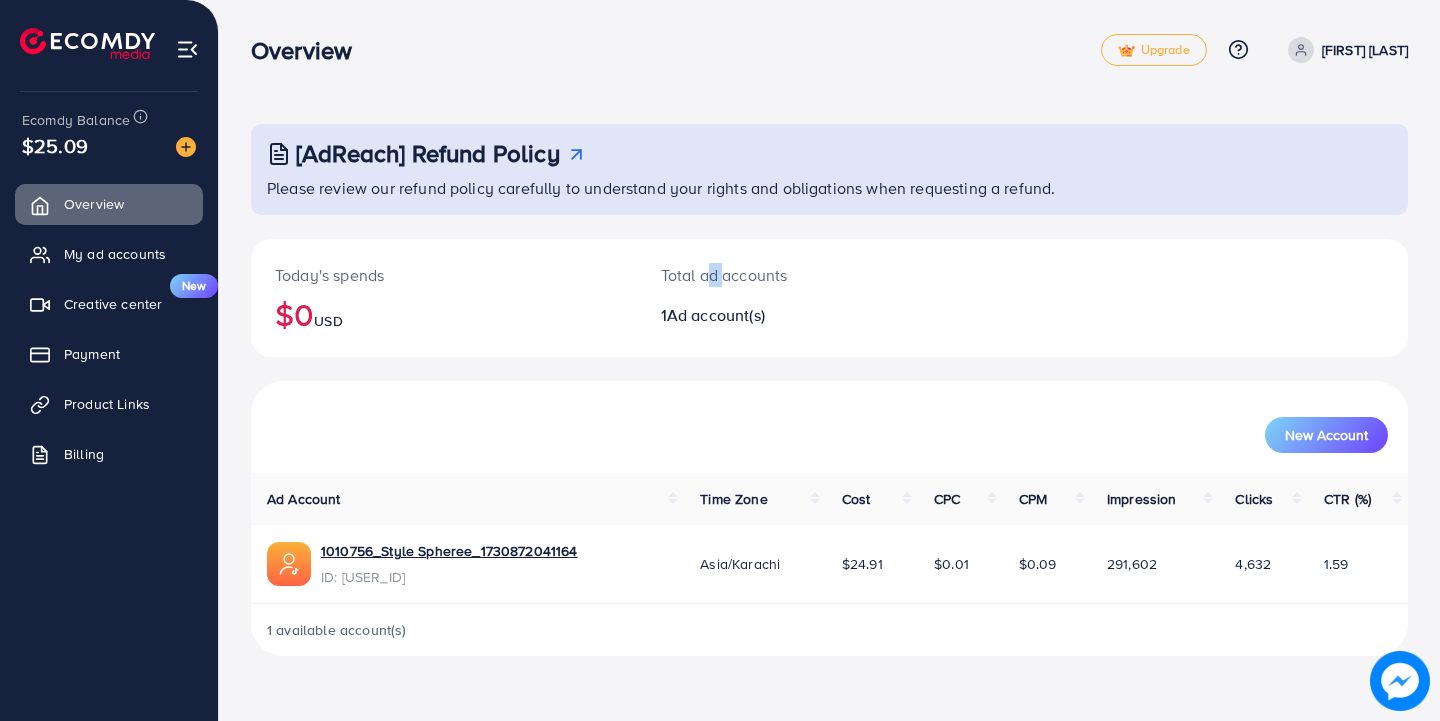 click on "Total ad accounts" at bounding box center [781, 275] 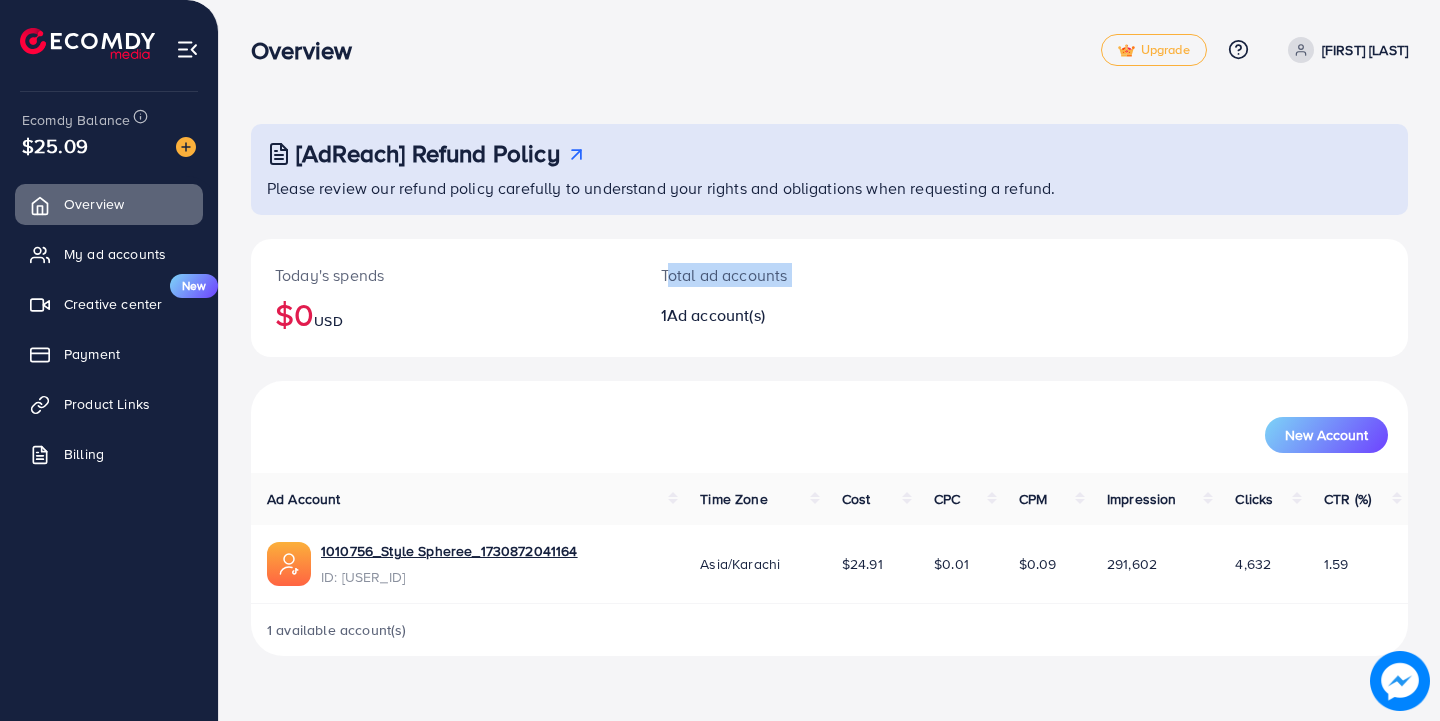 click on "Total ad accounts" at bounding box center [781, 275] 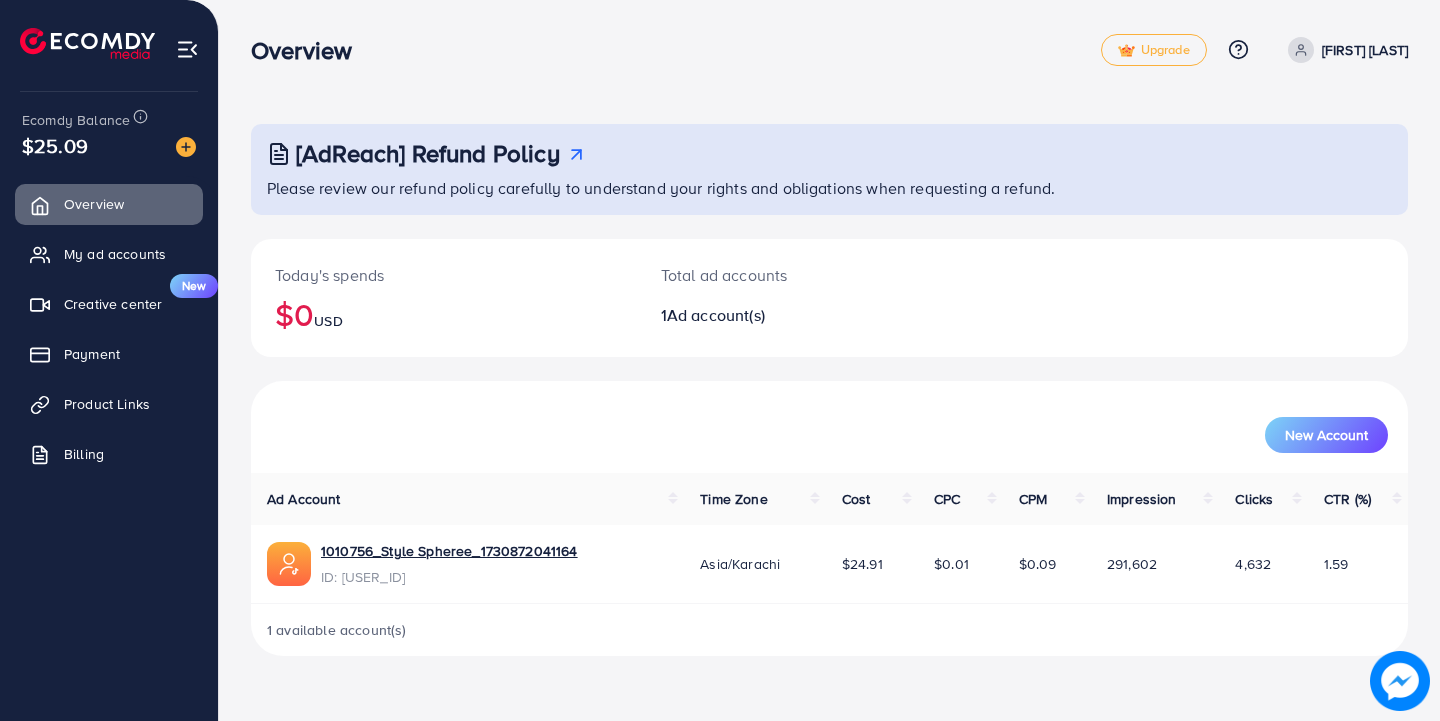 click on "Total ad accounts" at bounding box center [781, 275] 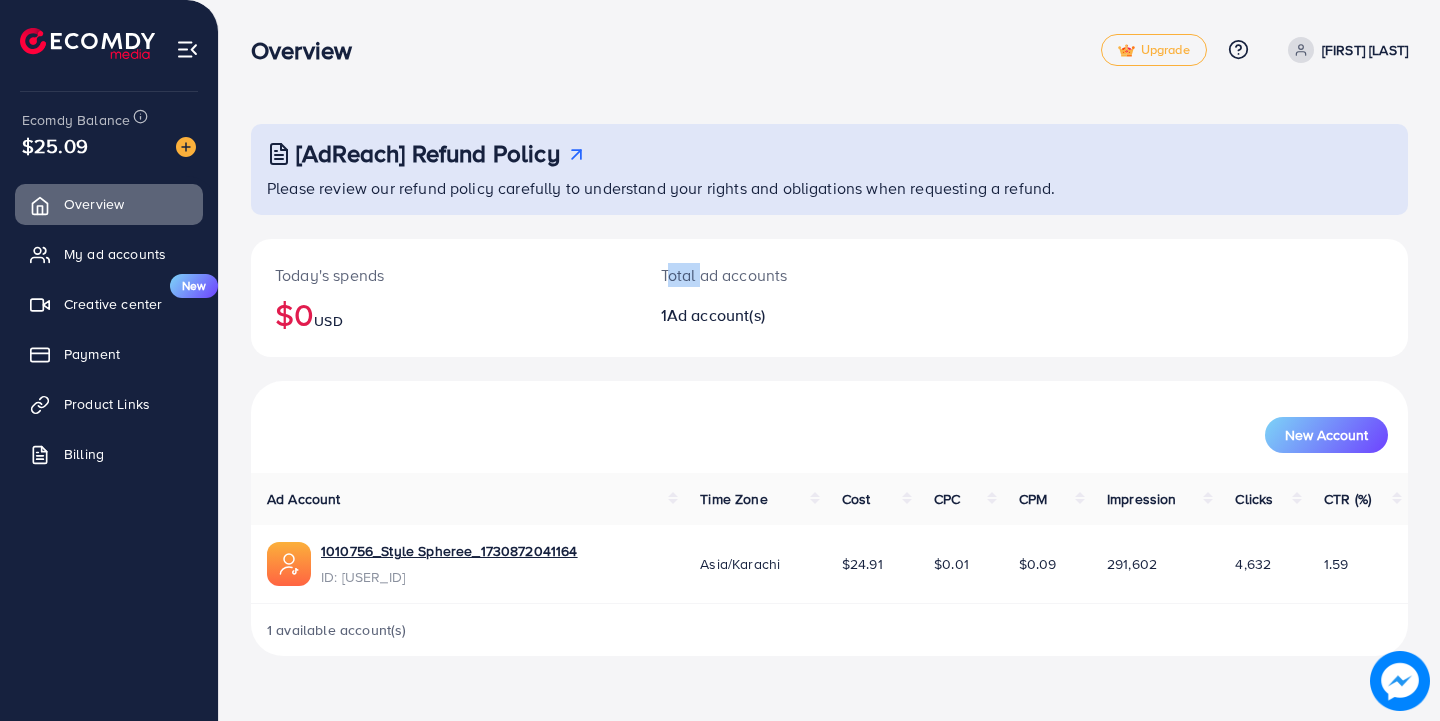 click on "Total ad accounts" at bounding box center (781, 275) 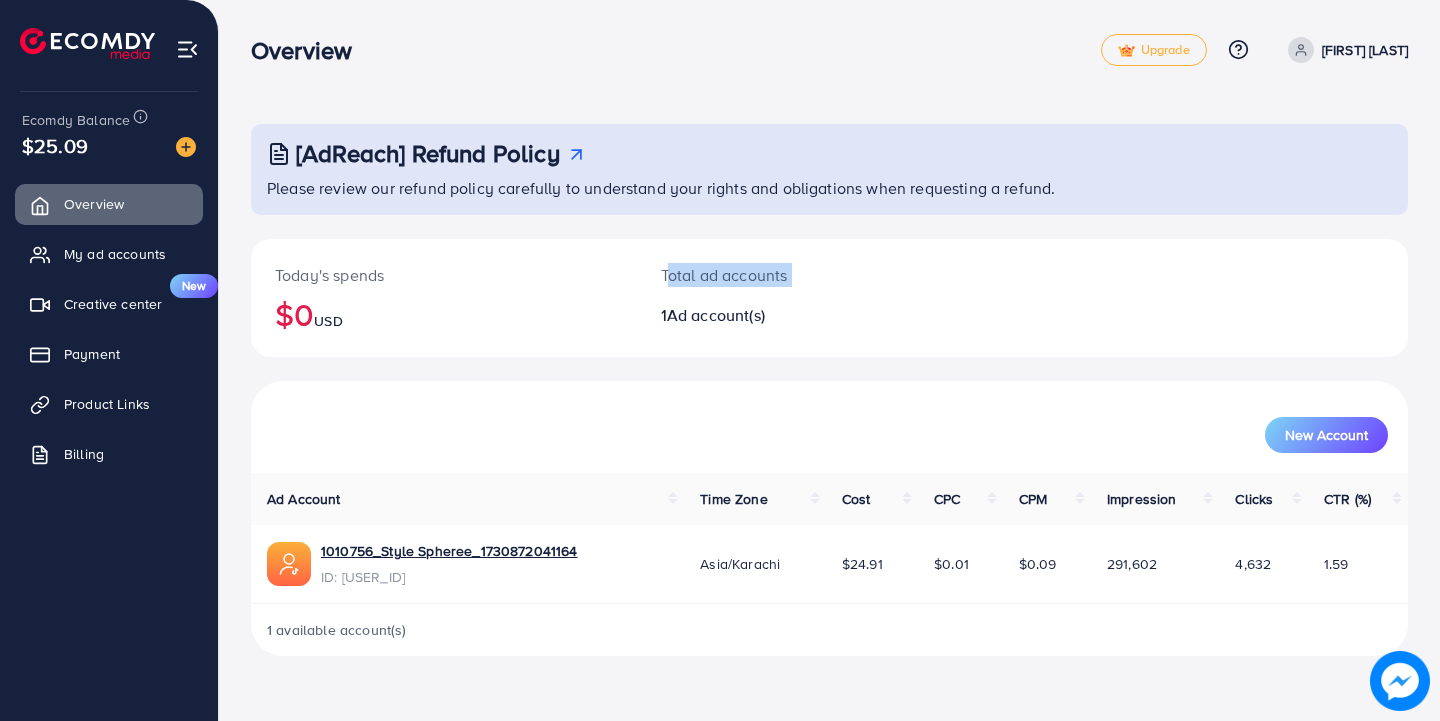 click on "Total ad accounts" at bounding box center [781, 275] 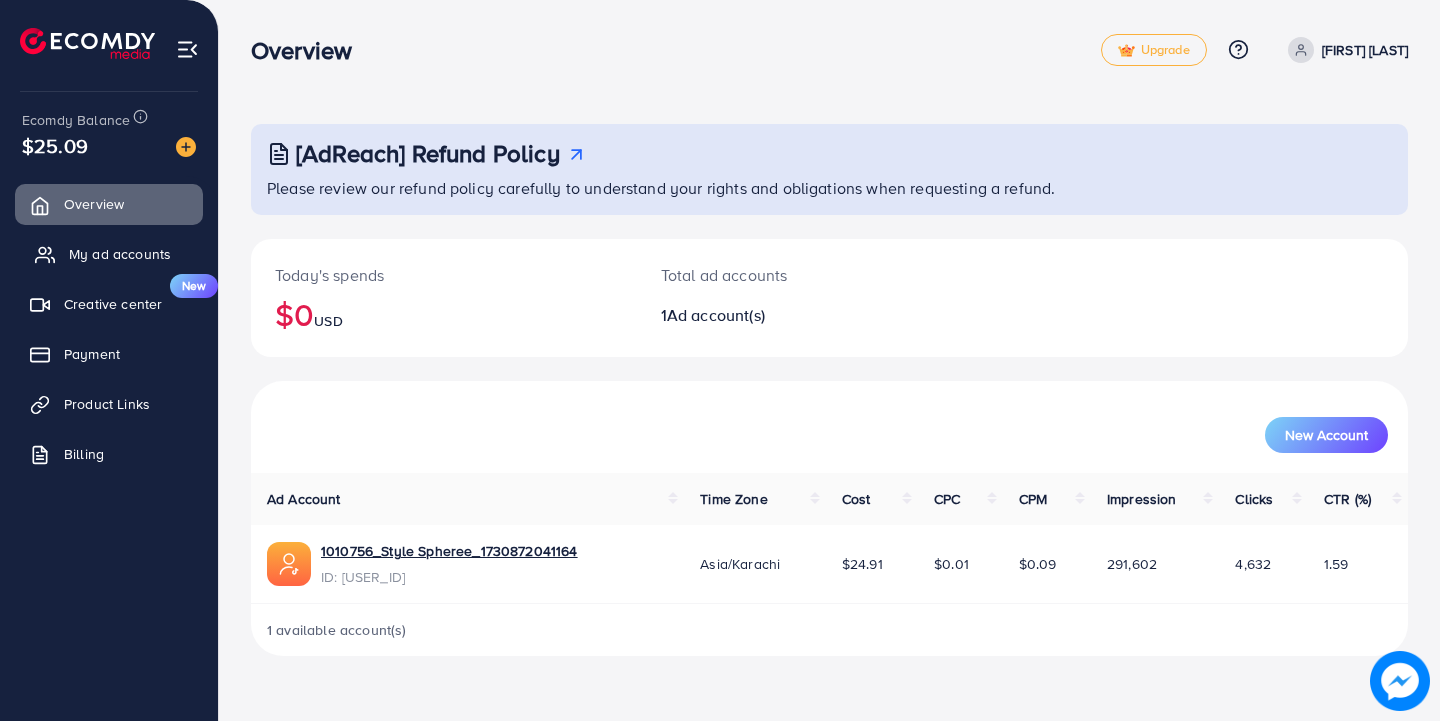 click on "My ad accounts" at bounding box center (120, 254) 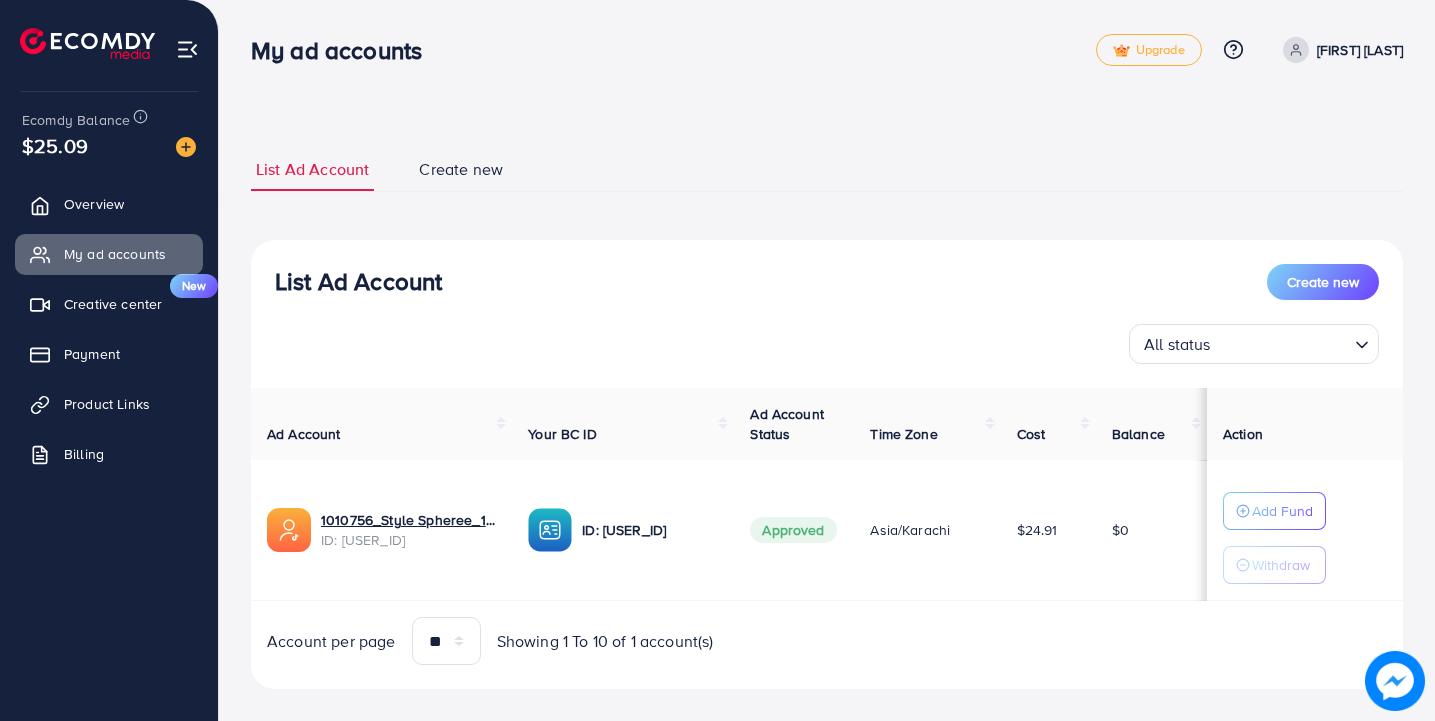 click on "Create new" at bounding box center (461, 169) 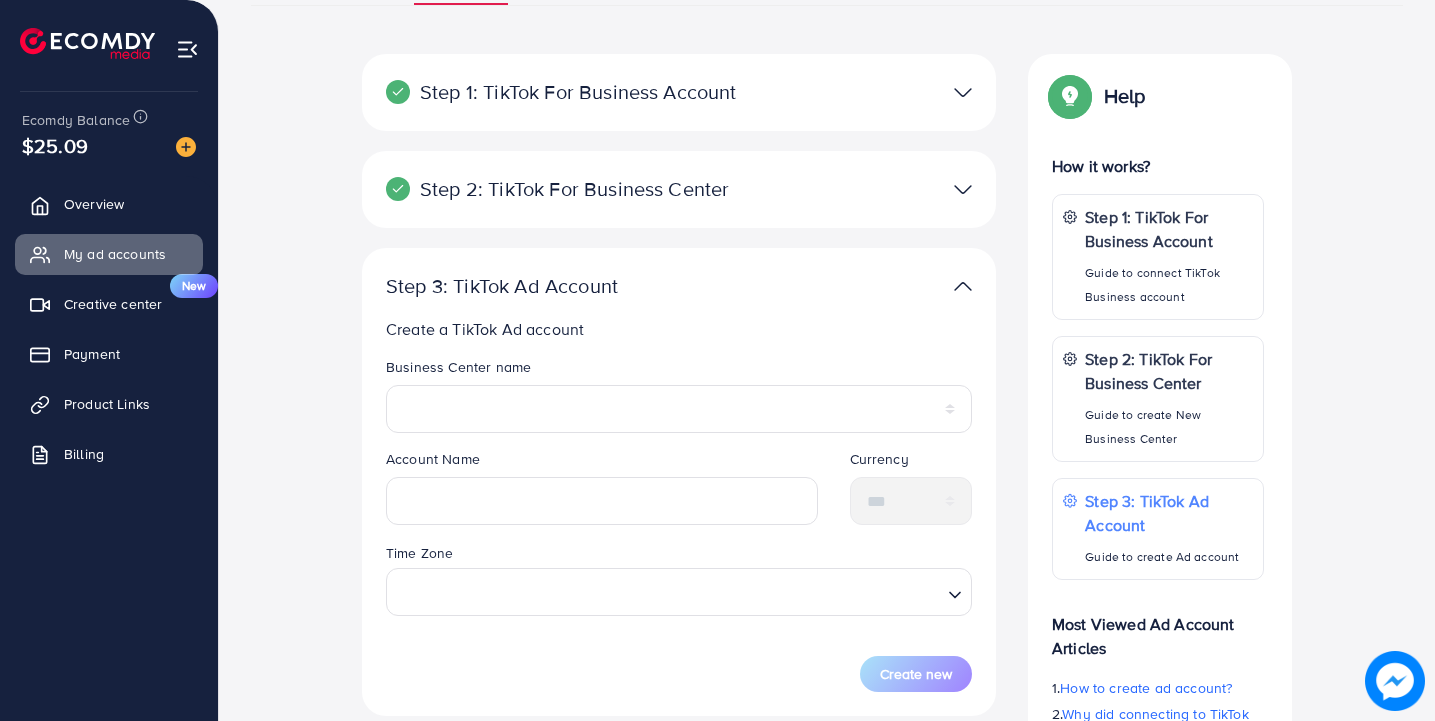 scroll, scrollTop: 0, scrollLeft: 0, axis: both 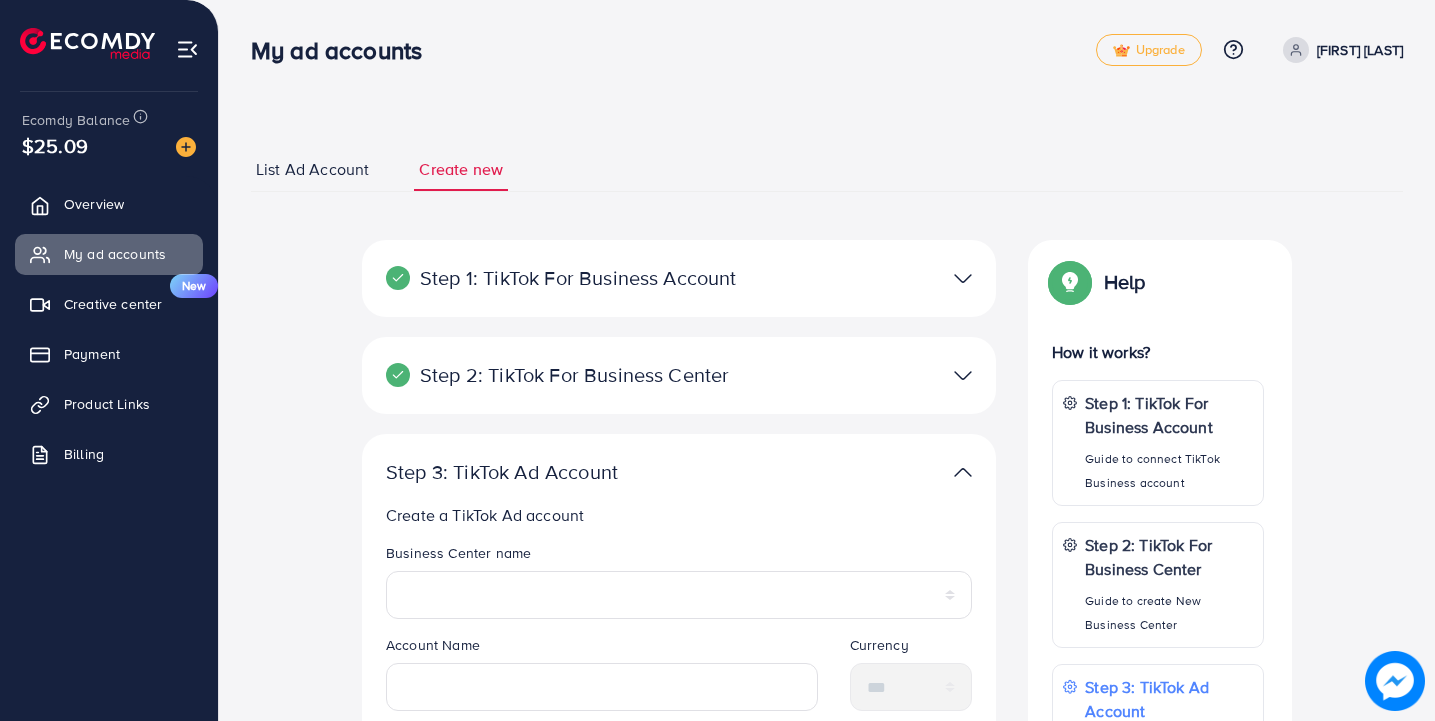 click on "List Ad Account" at bounding box center [312, 169] 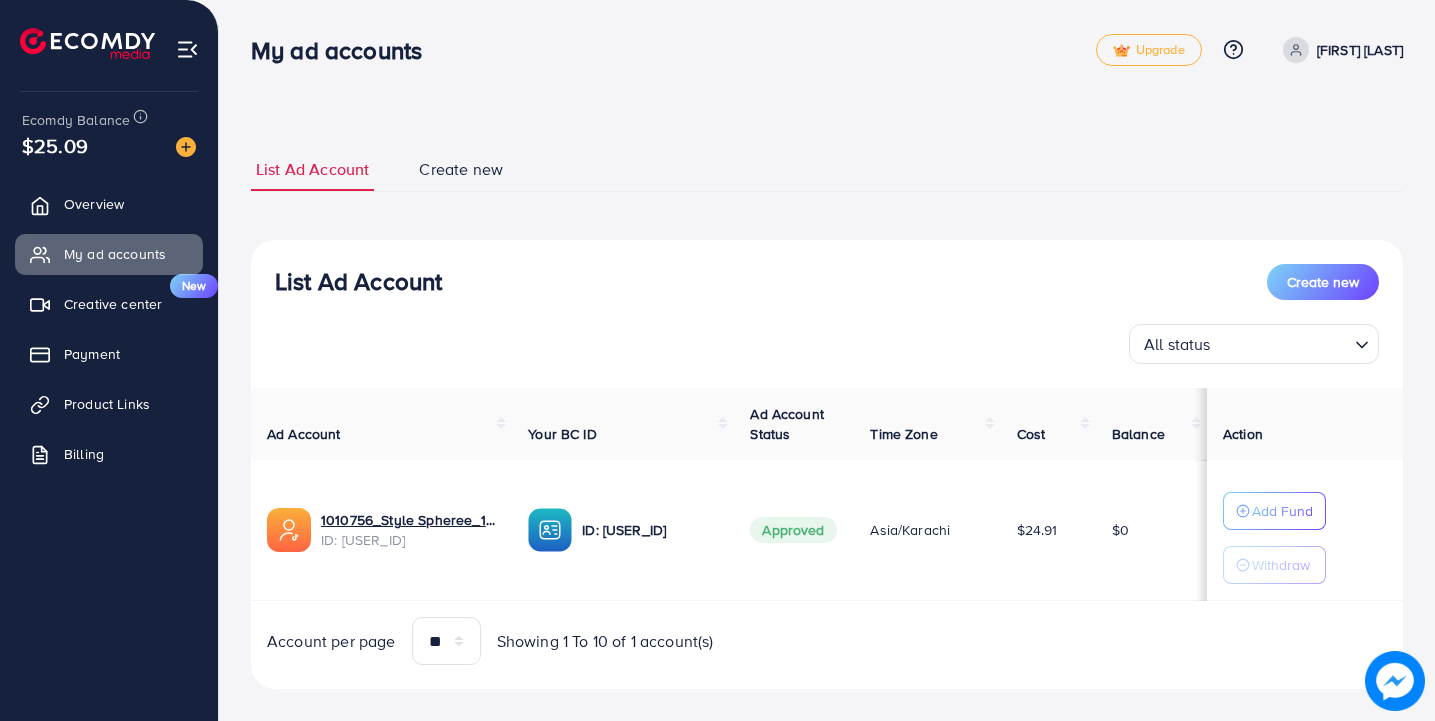 click 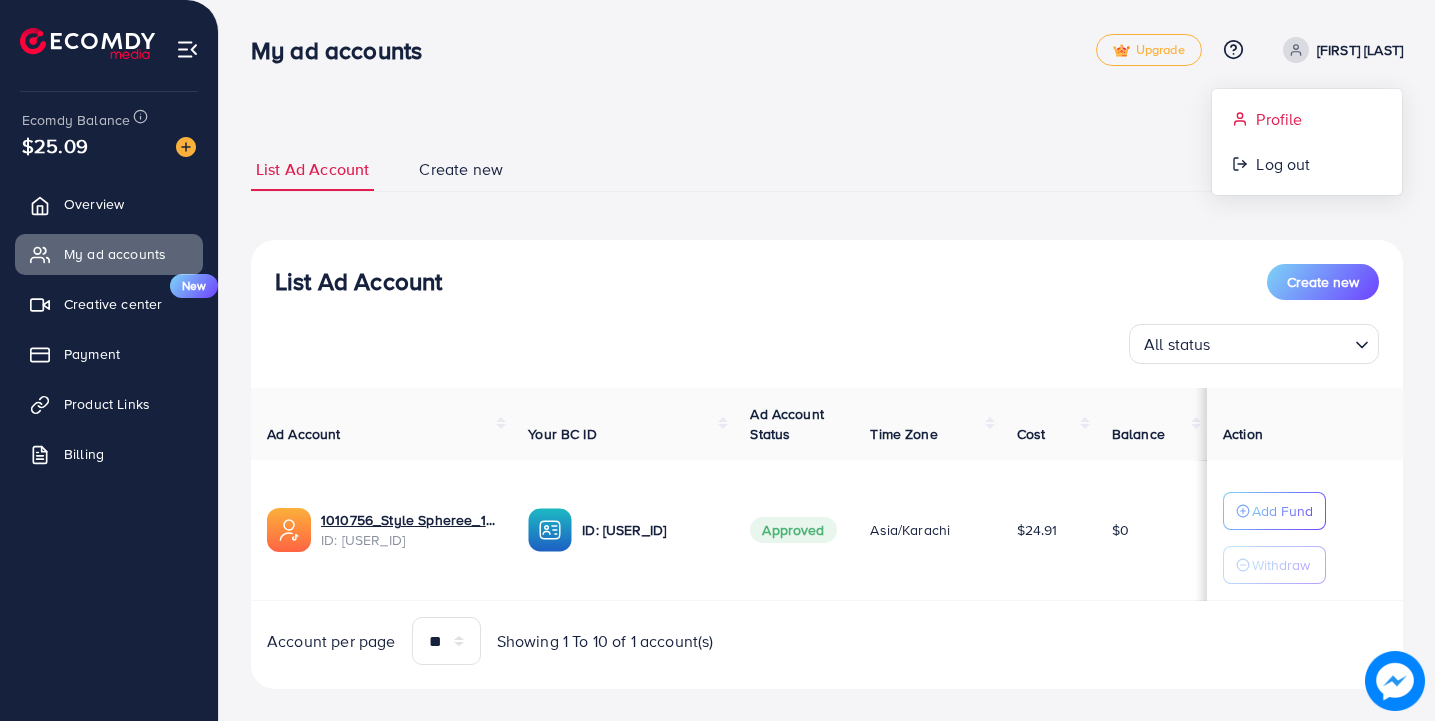 click on "Profile" at bounding box center [1307, 119] 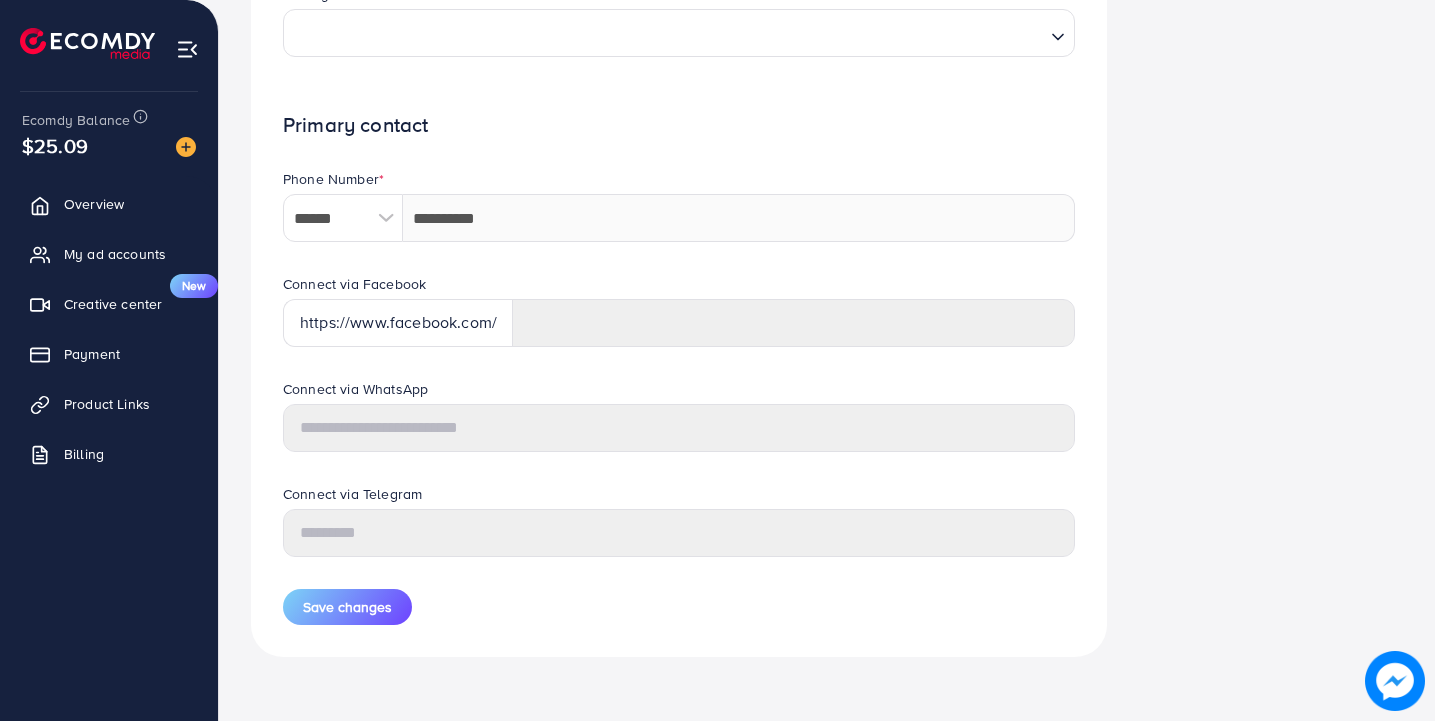 scroll, scrollTop: 0, scrollLeft: 0, axis: both 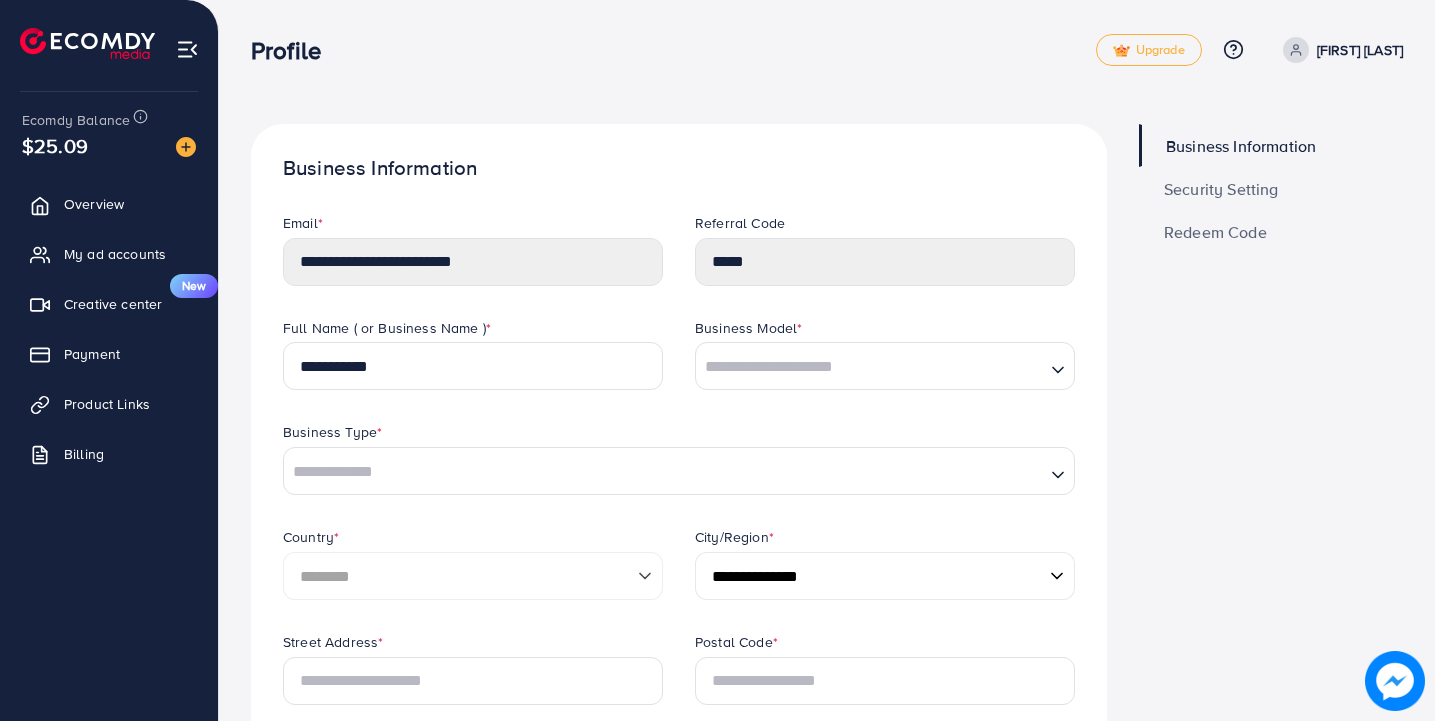 click on "Profile" at bounding box center [294, 50] 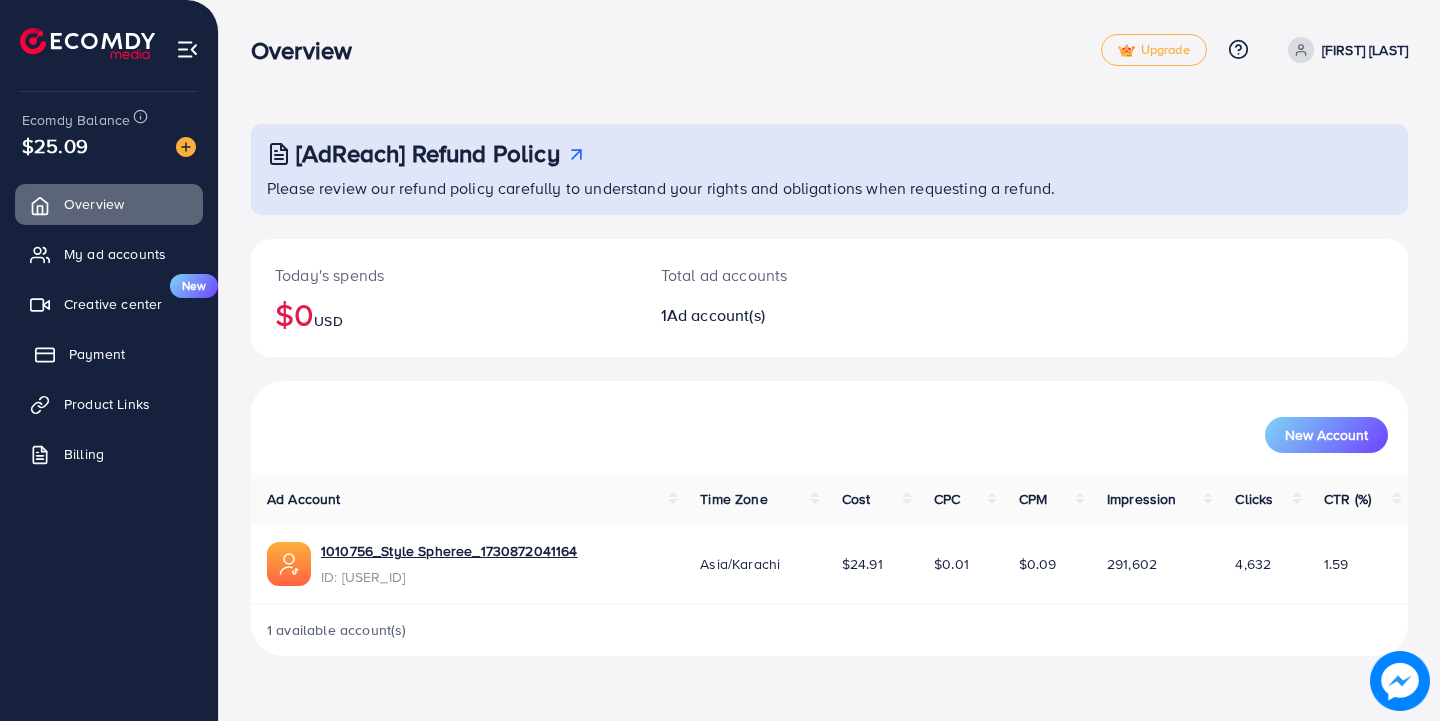 click on "Payment" at bounding box center [109, 354] 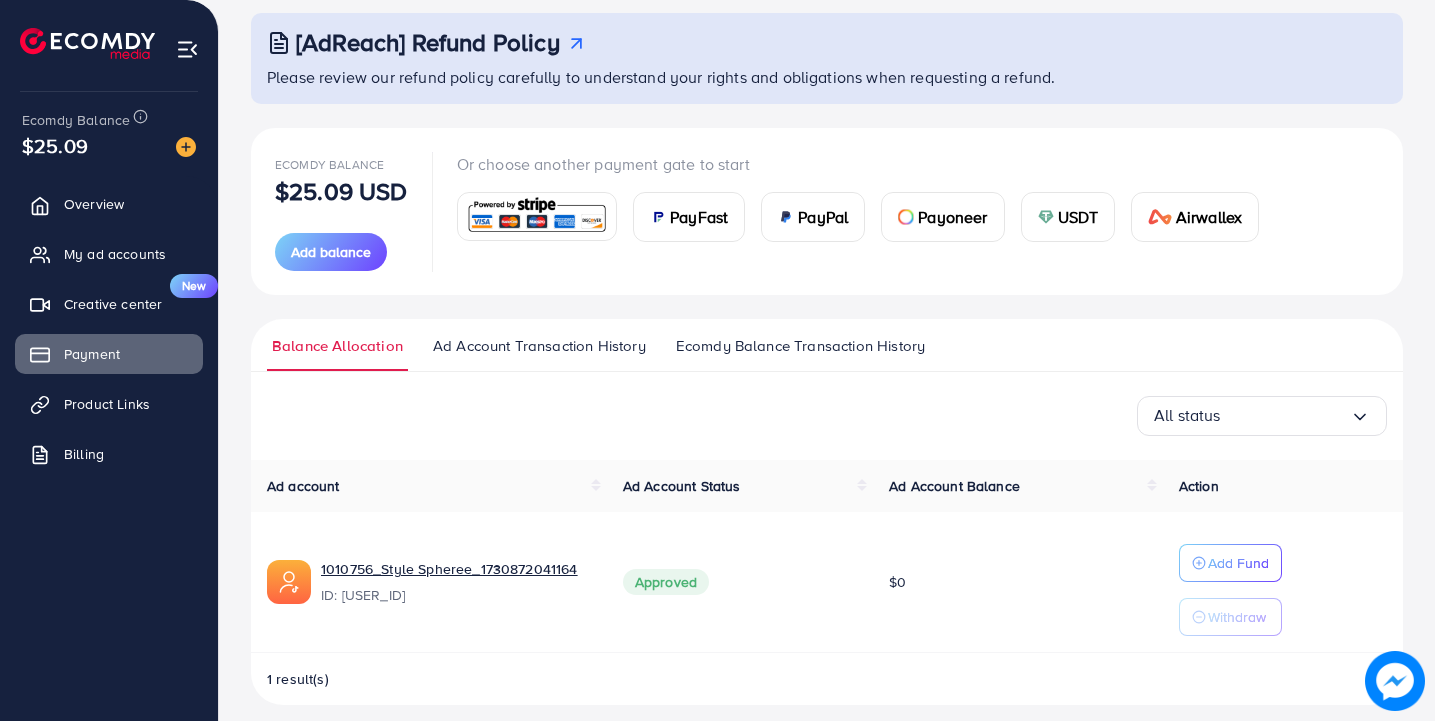 scroll, scrollTop: 127, scrollLeft: 0, axis: vertical 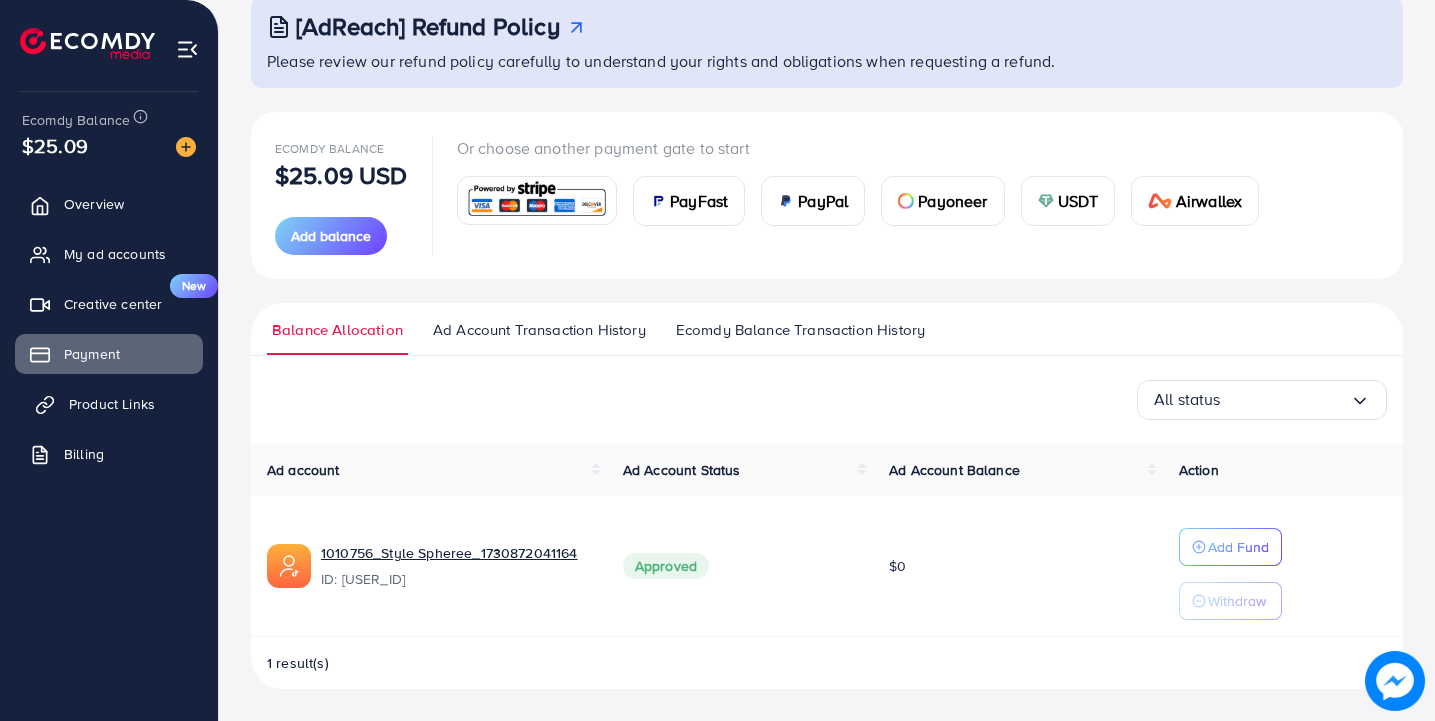 click on "Product Links" at bounding box center [112, 404] 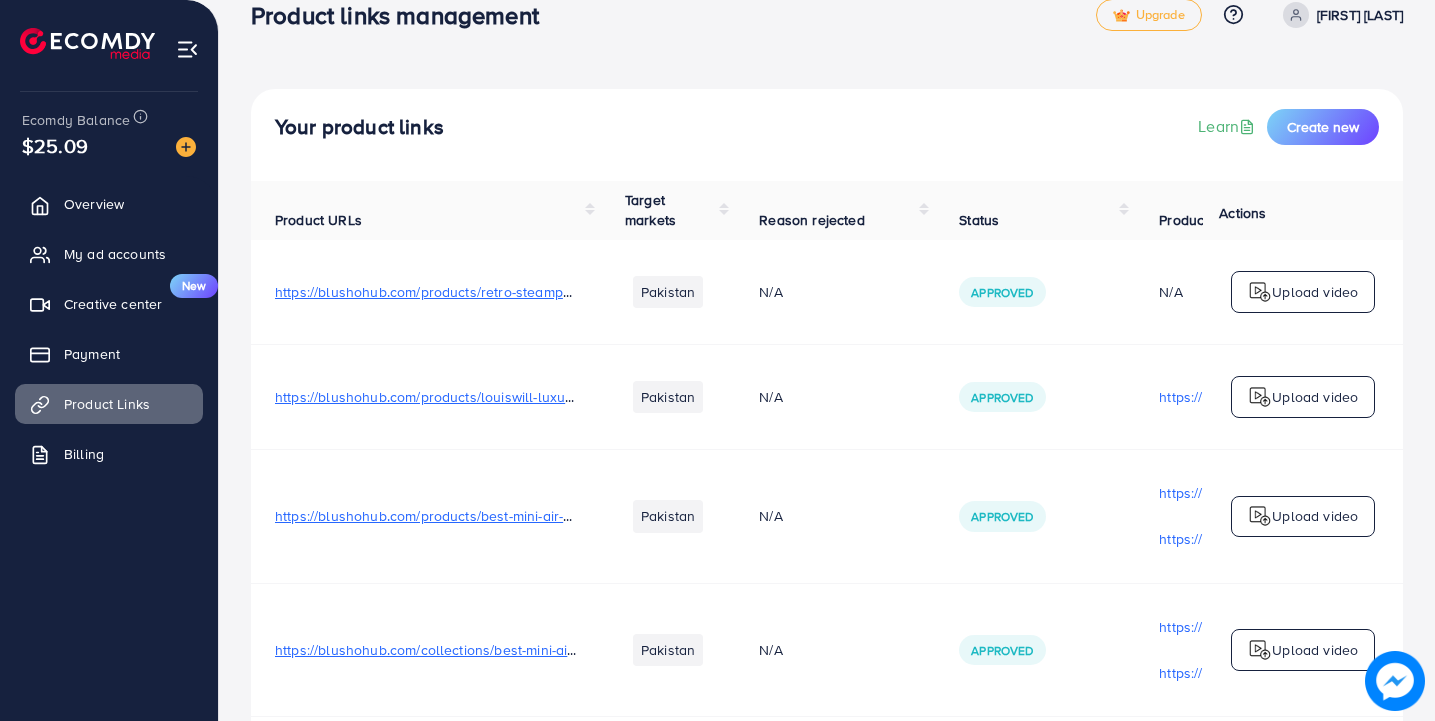 scroll, scrollTop: 0, scrollLeft: 0, axis: both 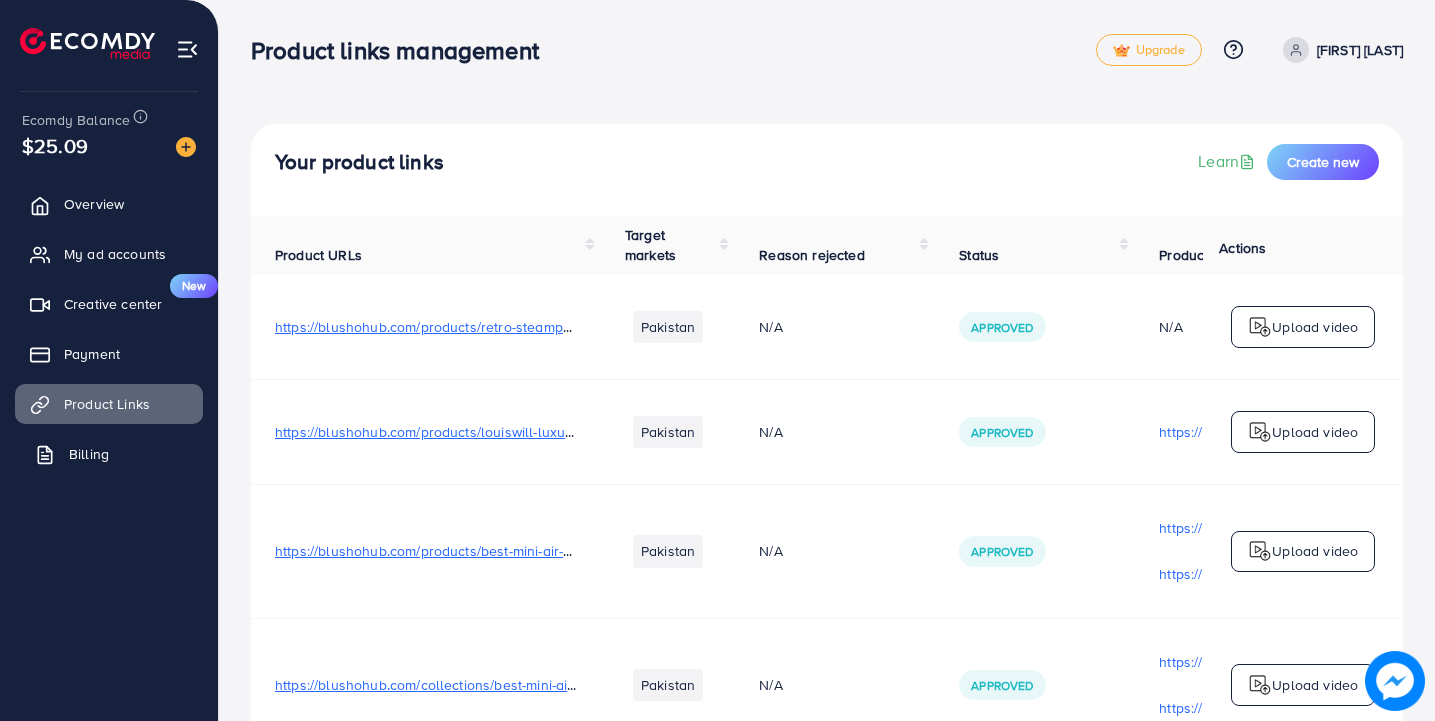 click on "Billing" at bounding box center (109, 454) 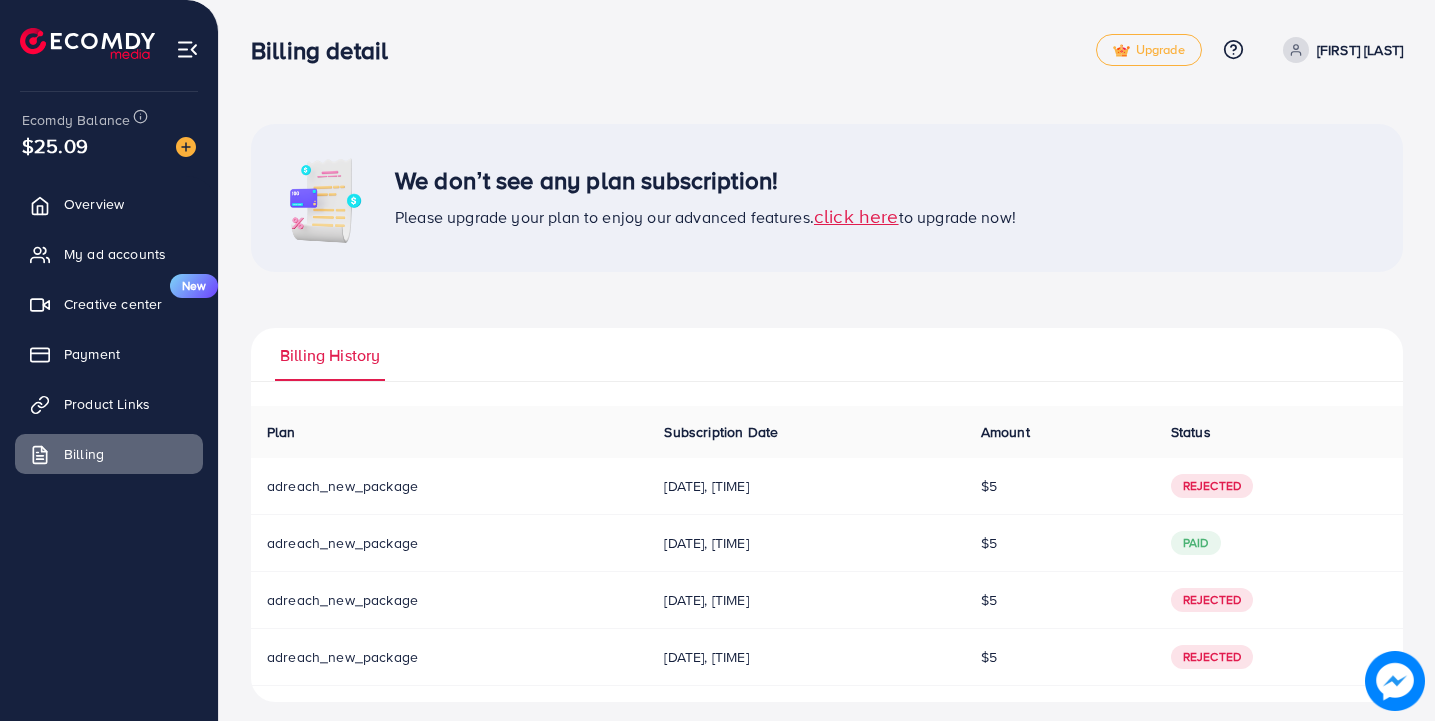 scroll, scrollTop: 13, scrollLeft: 0, axis: vertical 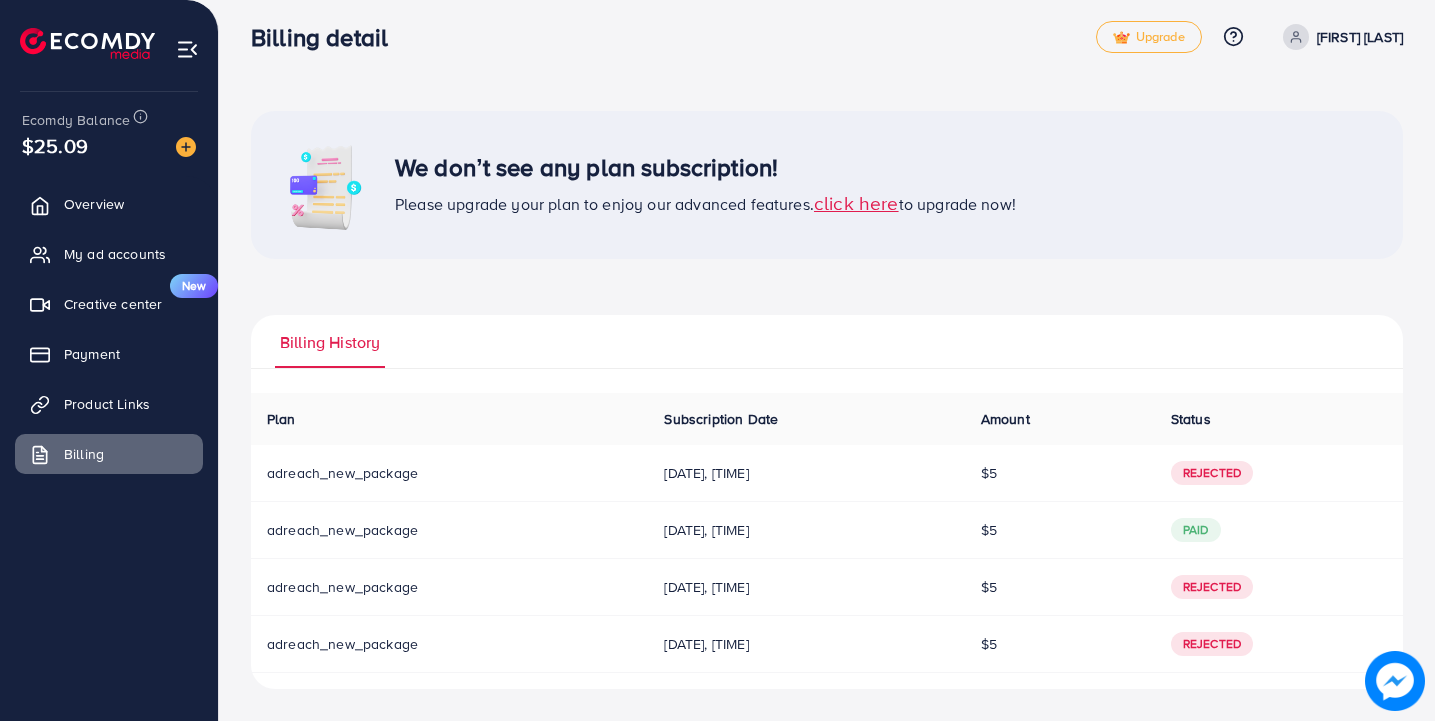 click on "click here" at bounding box center (856, 202) 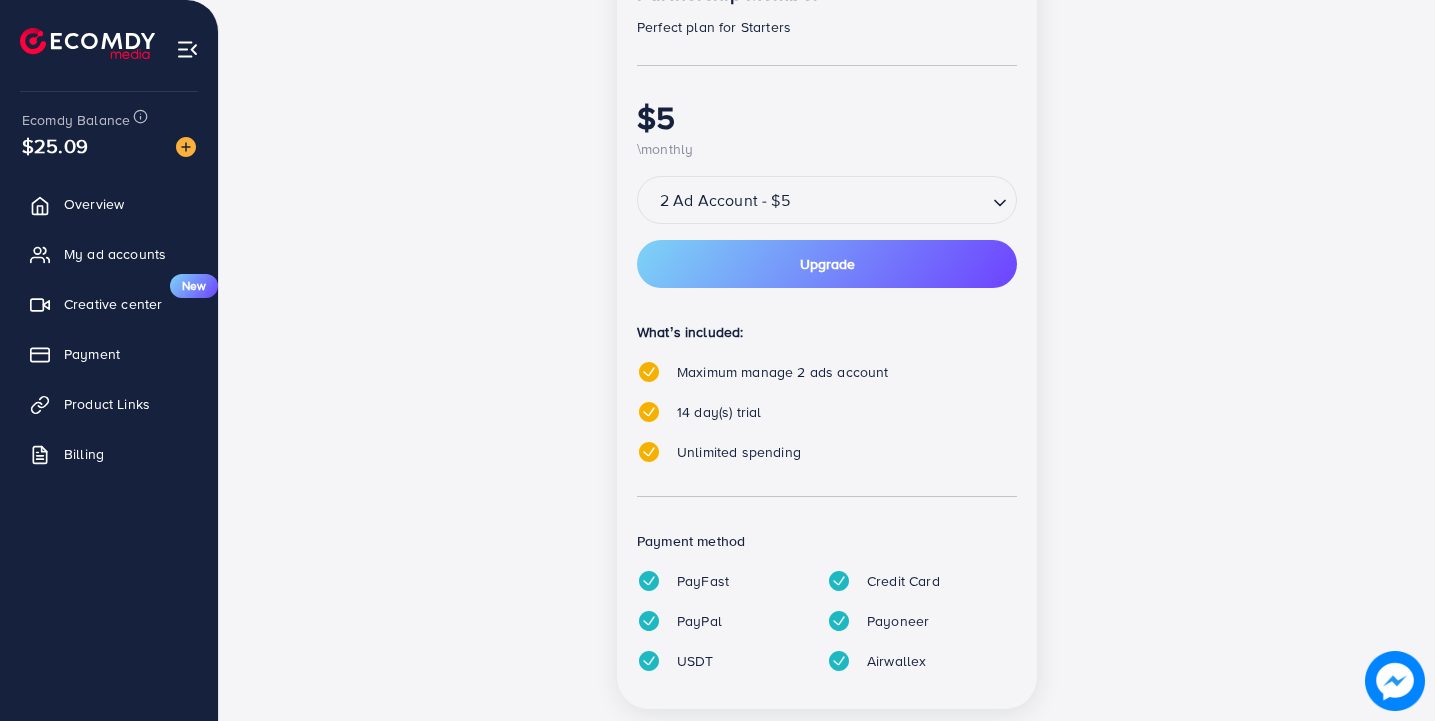 scroll, scrollTop: 435, scrollLeft: 0, axis: vertical 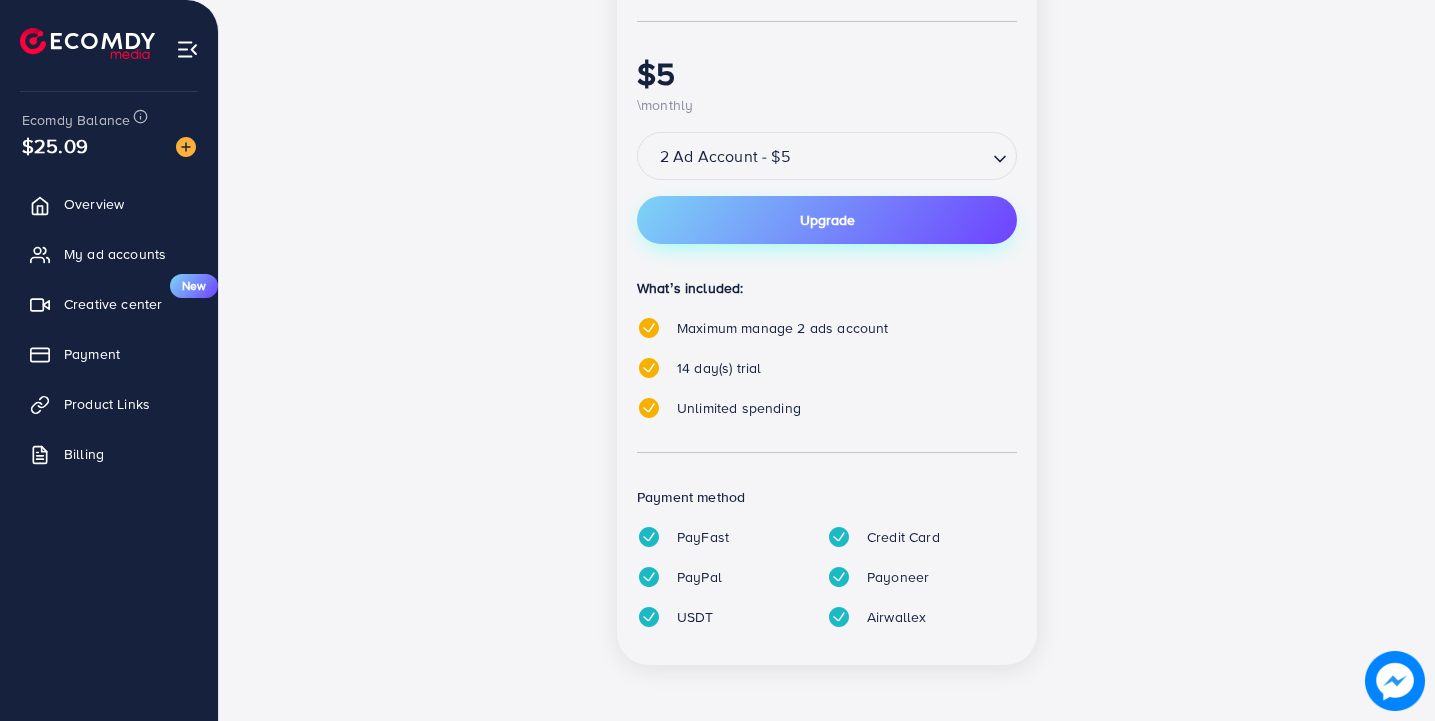 click on "Upgrade" at bounding box center [827, 220] 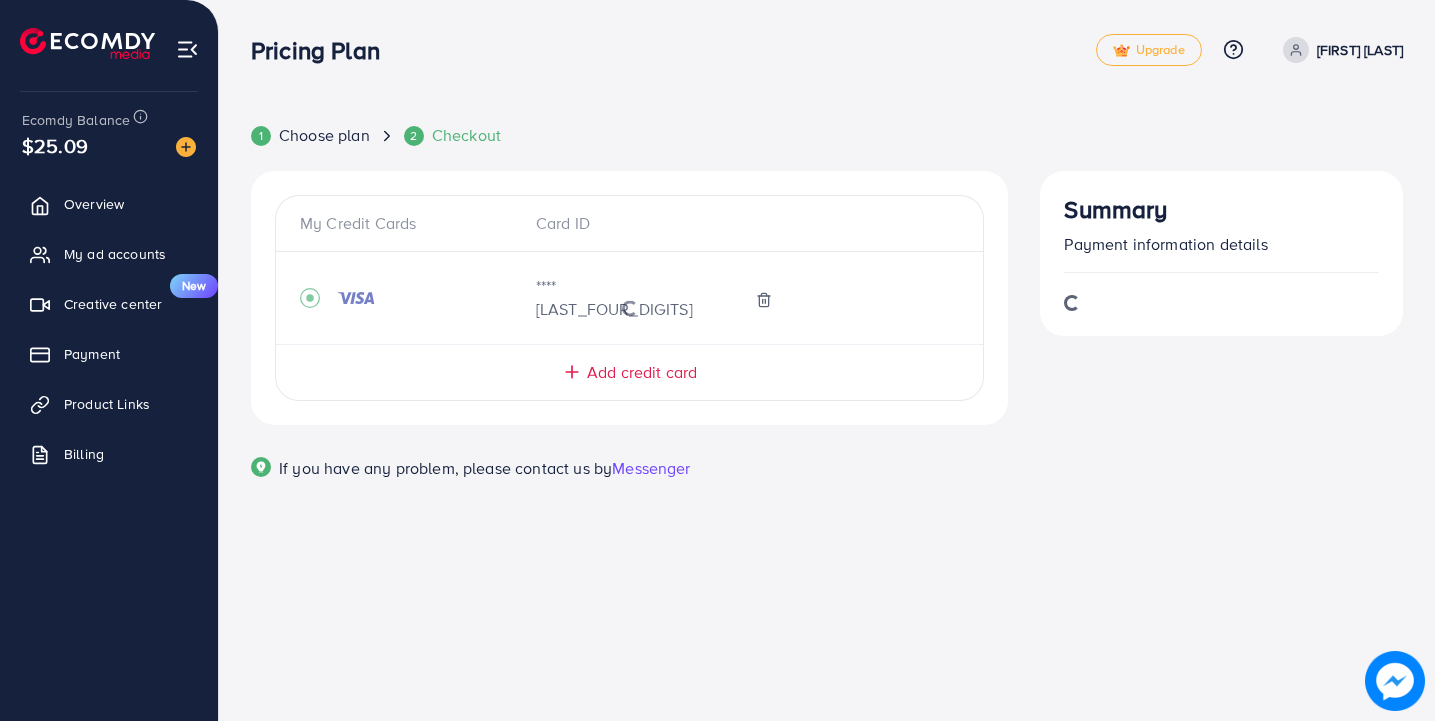 scroll, scrollTop: 0, scrollLeft: 0, axis: both 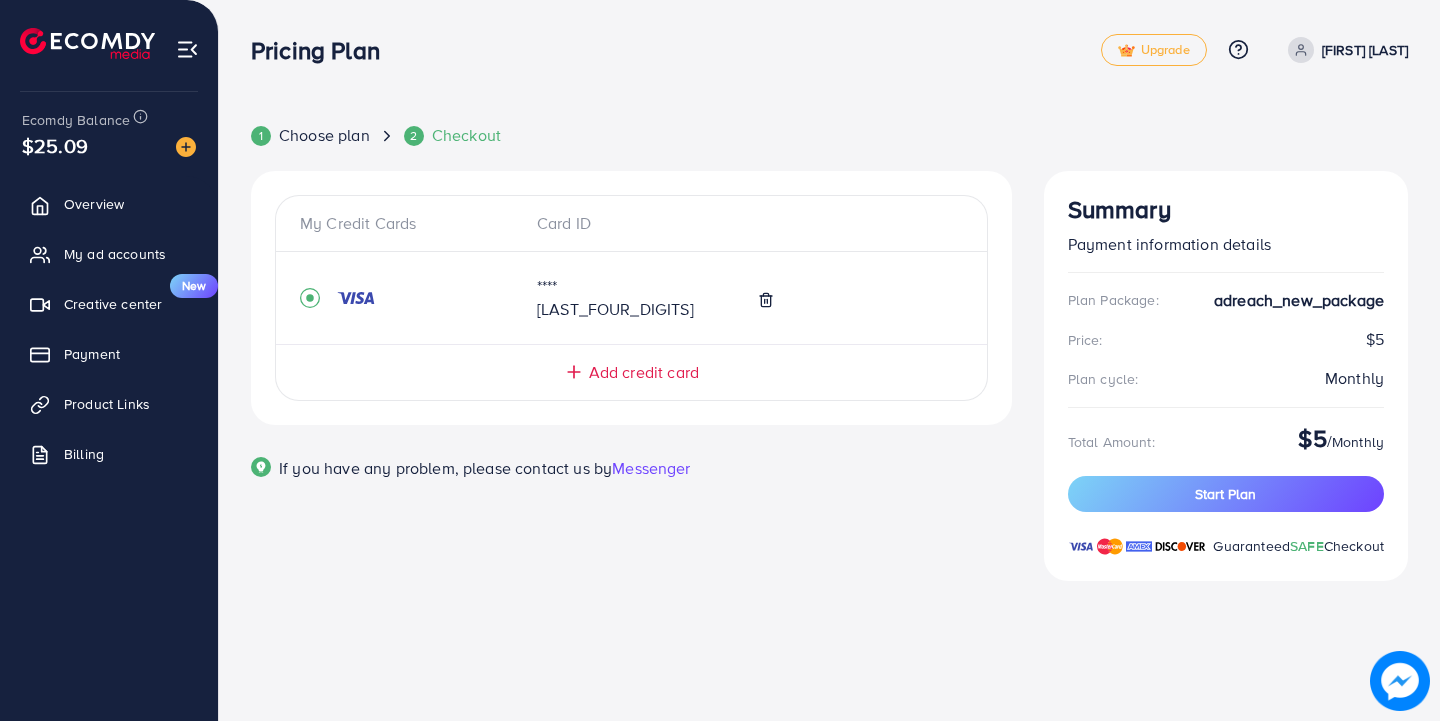 click on "[FIRST] [LAST]" at bounding box center [1344, 50] 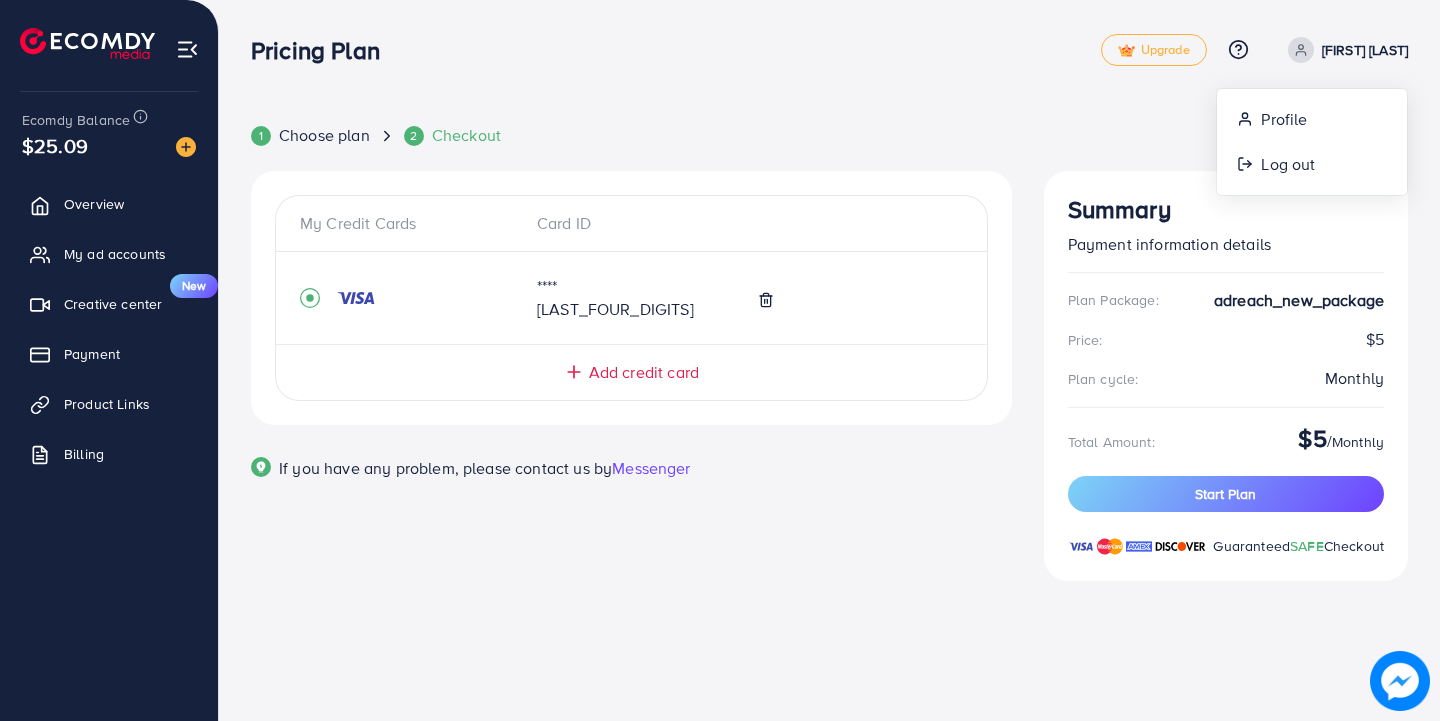 click on "Pricing Plan   Upgrade  Help Center Contact Support Plans and Pricing Term and policy About Us  [FIRST] [LAST]  Profile Log out" at bounding box center [829, 50] 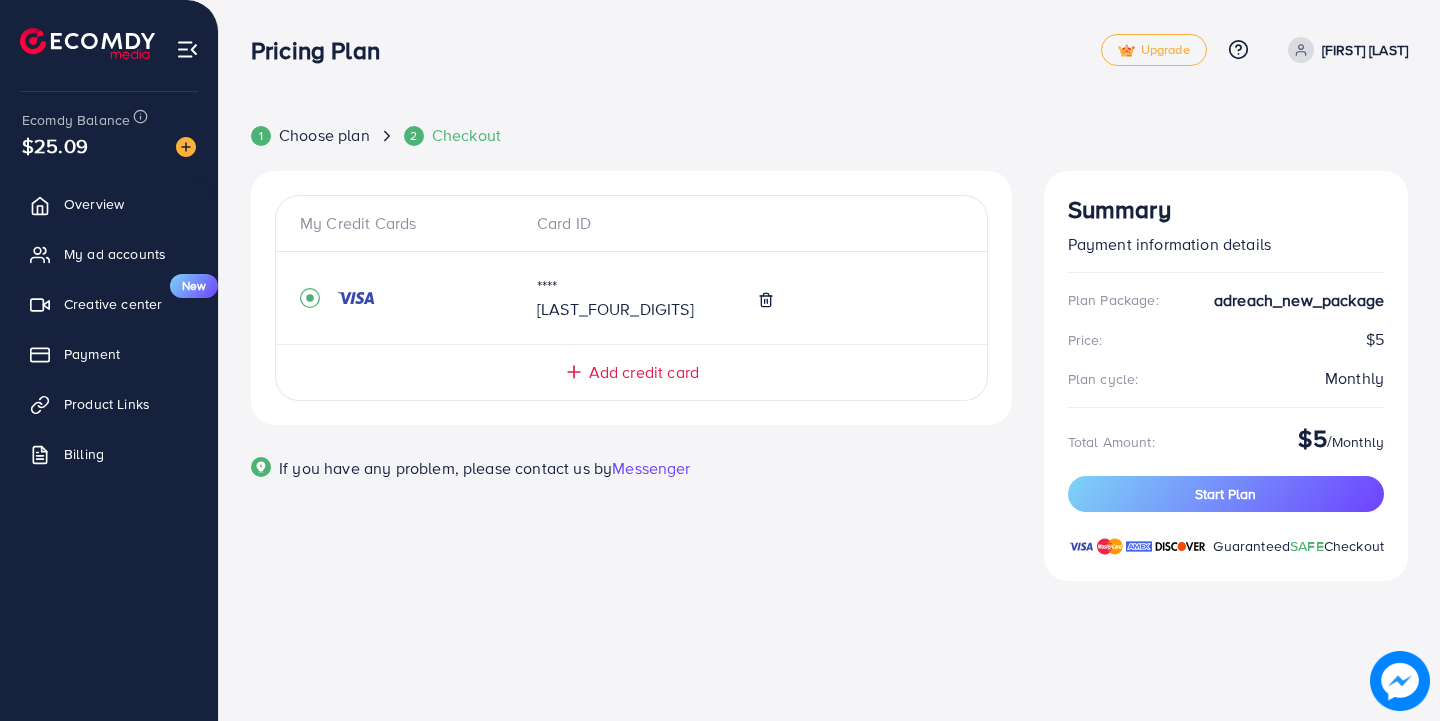 click at bounding box center (87, 43) 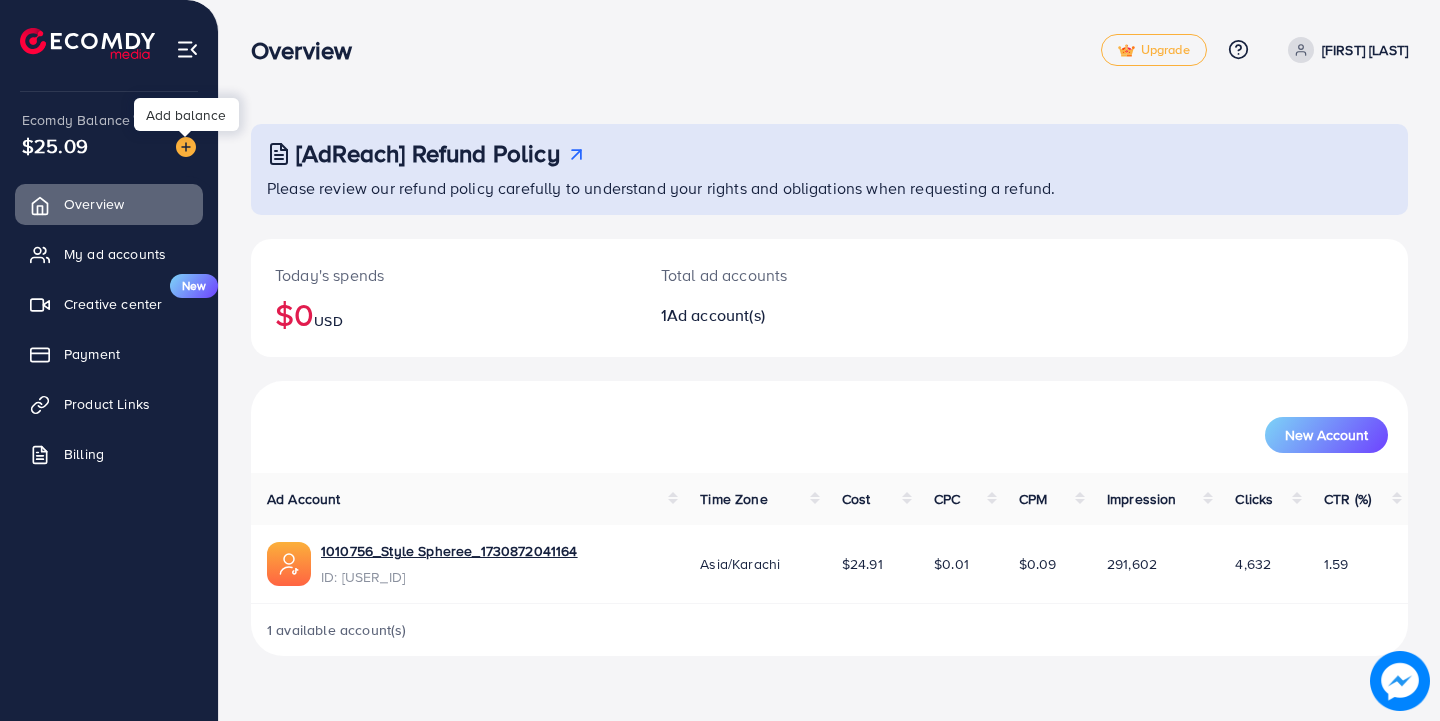 click at bounding box center (186, 147) 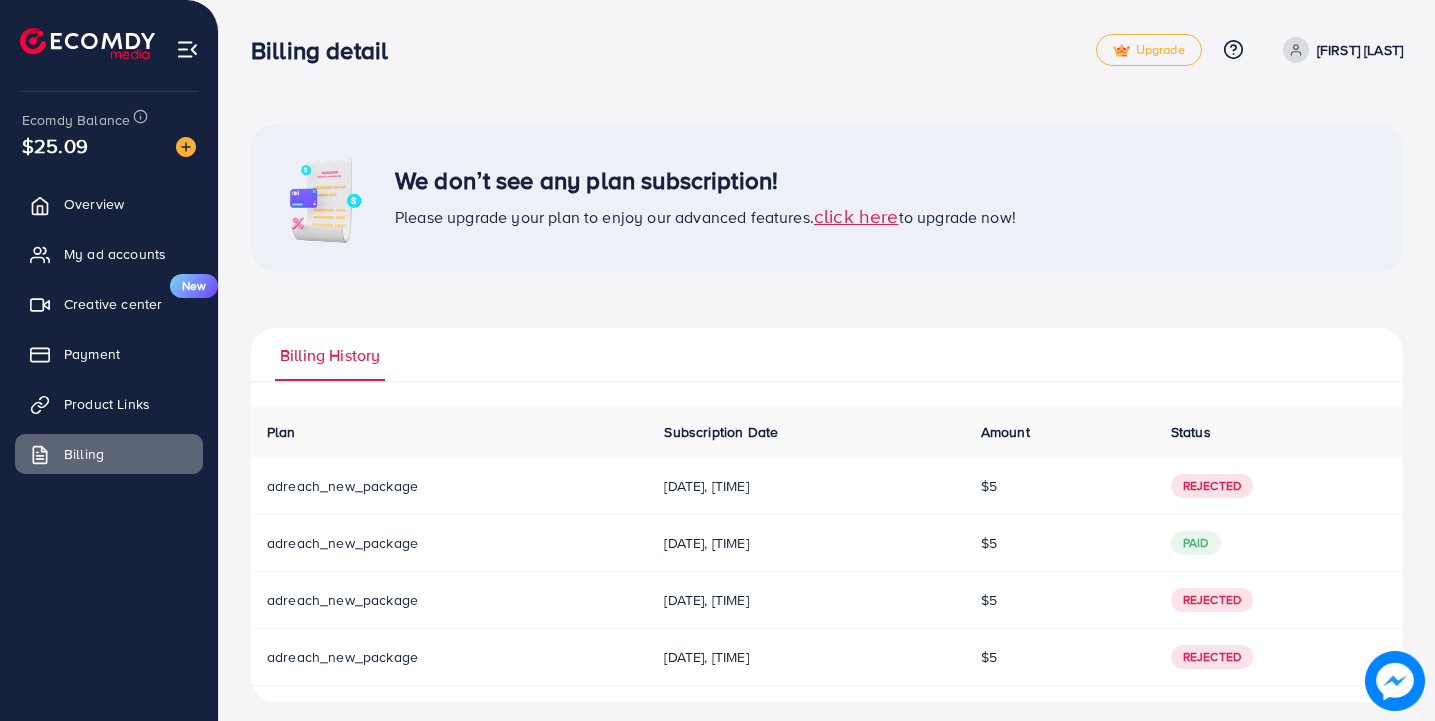 click on "Rejected" at bounding box center (1212, 486) 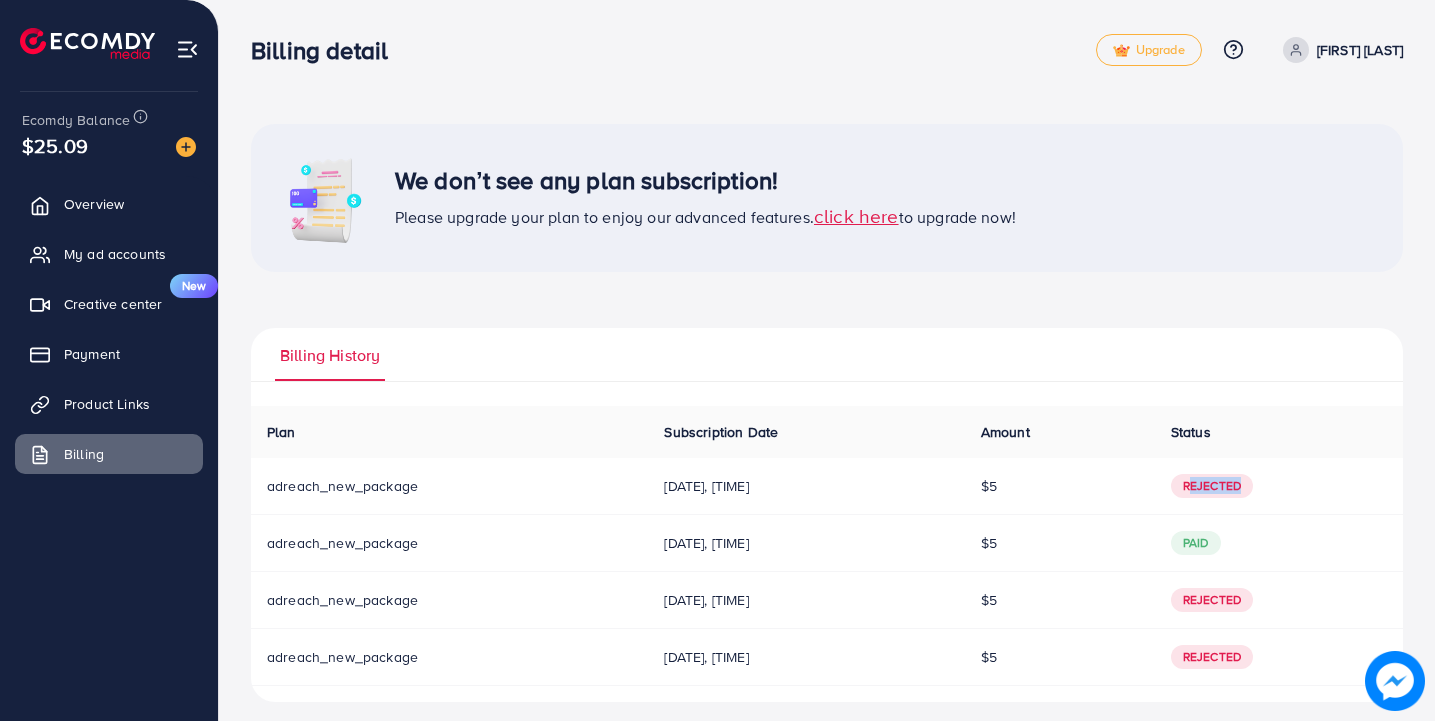 click on "Rejected" at bounding box center [1212, 486] 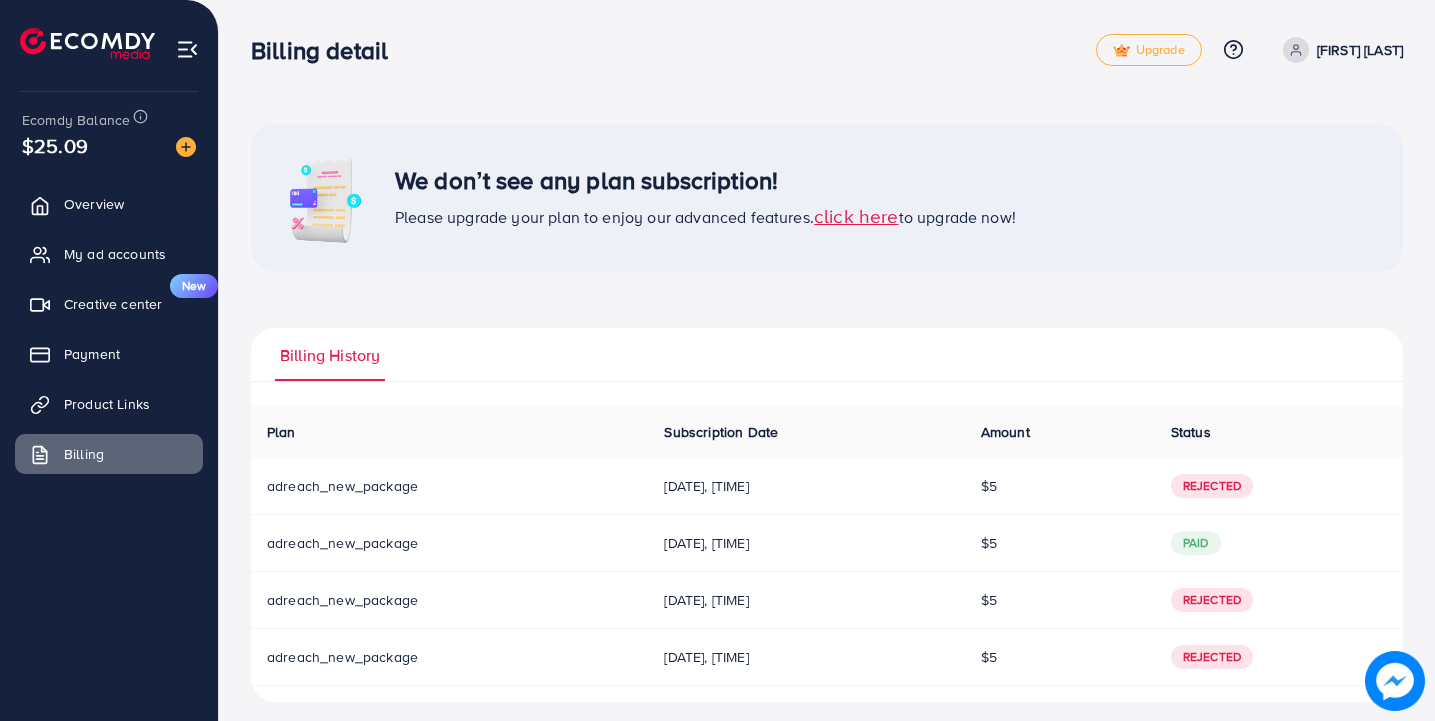 click on "Rejected" at bounding box center (1212, 486) 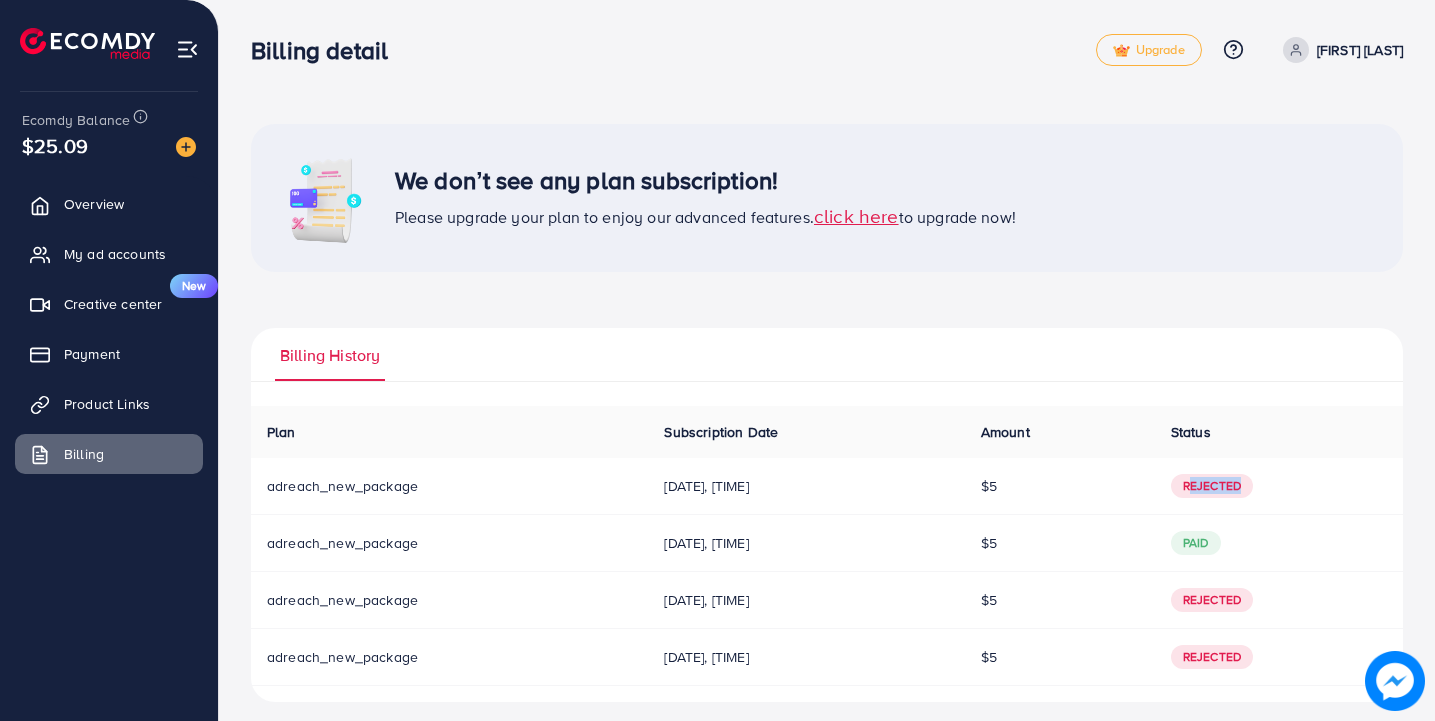 click on "Rejected" at bounding box center (1212, 486) 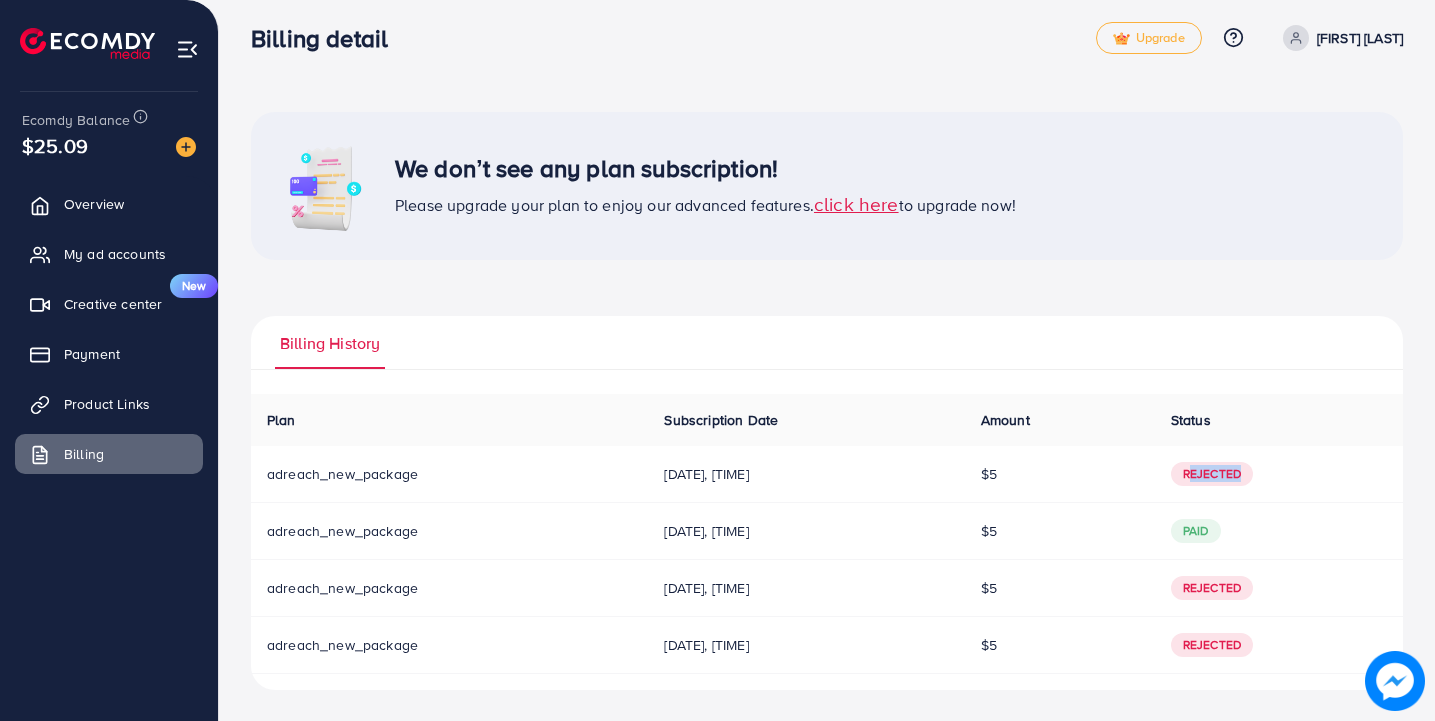 scroll, scrollTop: 13, scrollLeft: 0, axis: vertical 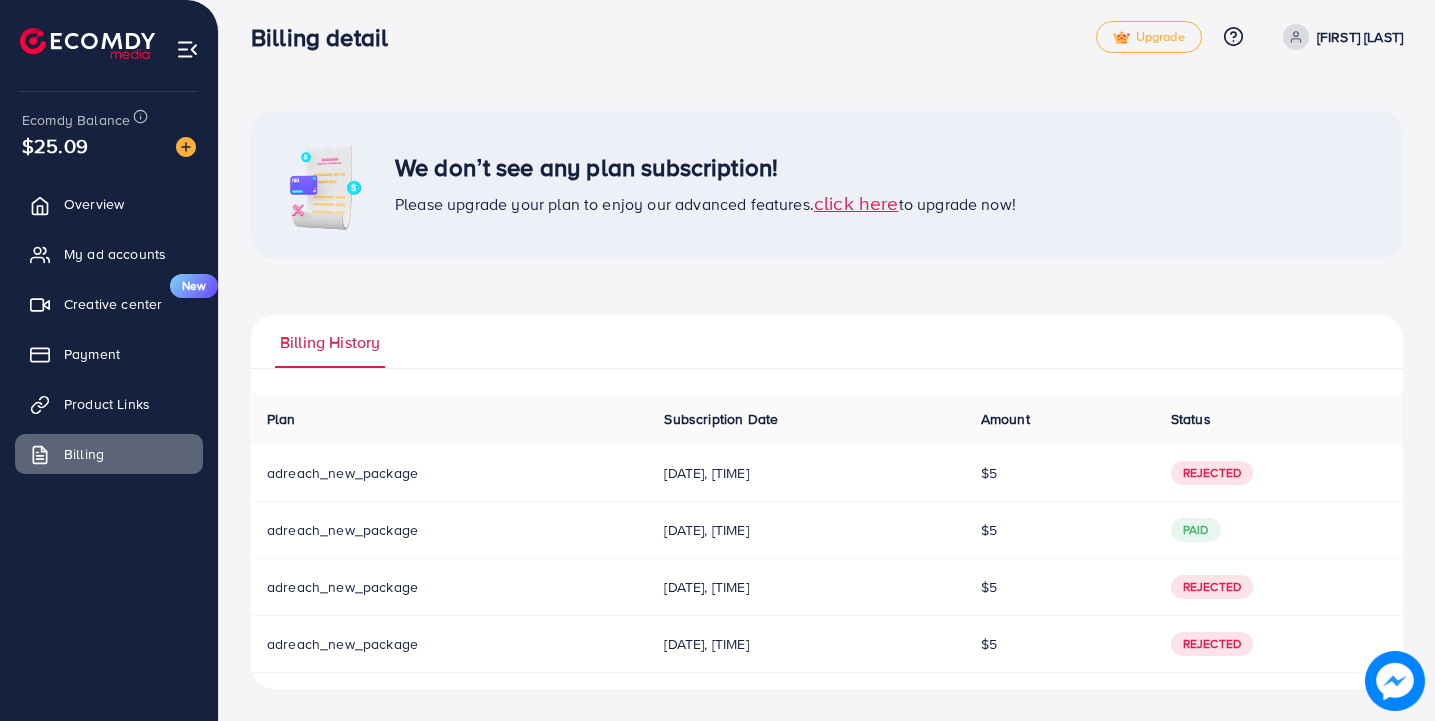 click on "We don’t see any plan subscription!   Please upgrade your plan to enjoy our advanced features.   click here   to upgrade now!  Billing History               Plan Subscription Date Amount Status Download Invoice            adreach_new_package  [DATE], [TIME]  $5   Rejected          adreach_new_package  [DATE], [TIME]  $5   paid       adreach_new_package  [DATE], [TIME]  $5   Rejected          adreach_new_package  [DATE], [TIME]  $5   Rejected              Ecomdy Media  Business Number  202113175W   [NUMBER] [STREET], [CITY], [POSTAL_CODE]   Singapore   [POSTAL_CODE]   +84944399996   support@ecomdymedia.com   Invoice   N/A   Date   Invalid Date   Due   On Receipt   balance due   USD $0   BILL TO      Zipcode:    (+)      Description   Rate   qty   amount   Subscription Plan    $0   1   $0   subtotal   $0   service charge   $0   tax   $0   Total   $0   balance due   USD $0     Ecomdy Media  Business Number  202113175W   [NUMBER] [STREET], [CITY], [POSTAL_CODE]   Singapore   [POSTAL_CODE]   +84944399996   support@ecomdymedia.com" at bounding box center (827, 400) 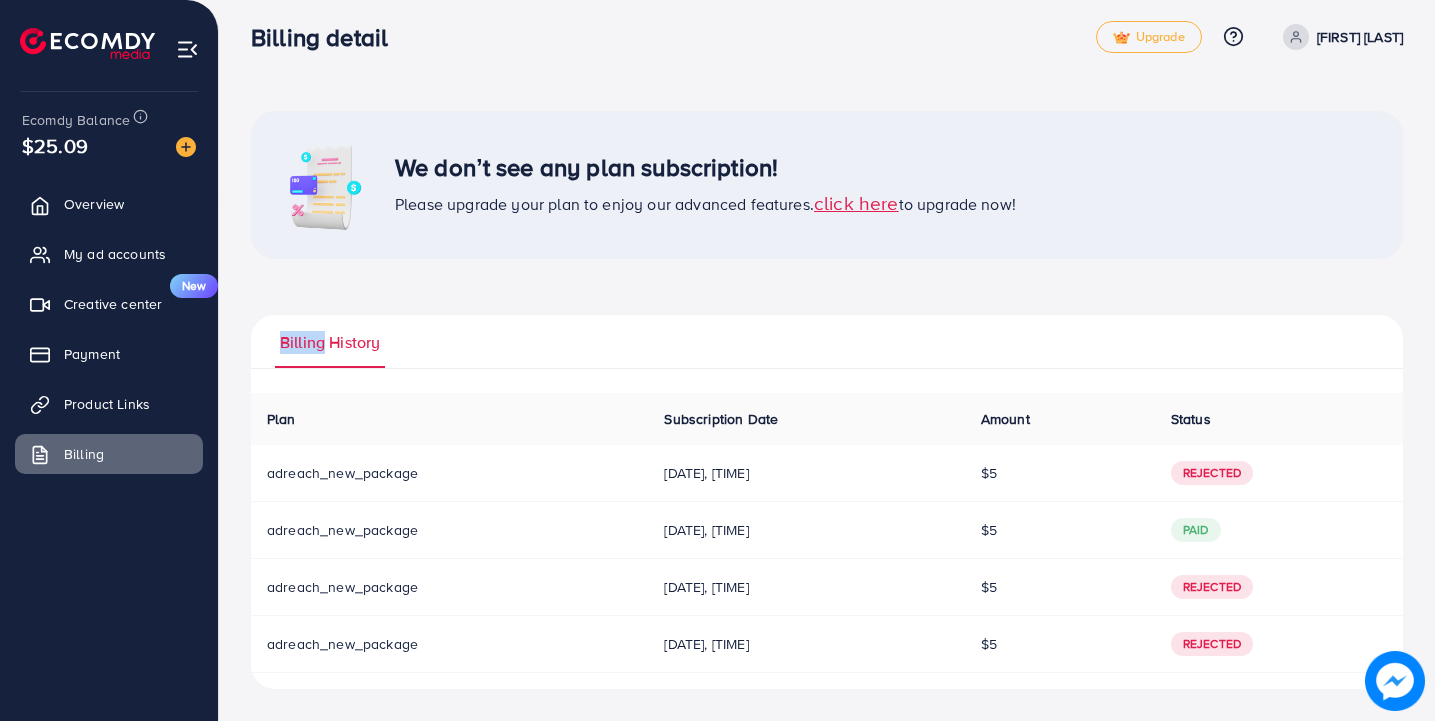 click on "We don’t see any plan subscription!   Please upgrade your plan to enjoy our advanced features.   click here   to upgrade now!  Billing History               Plan Subscription Date Amount Status Download Invoice            adreach_new_package  [DATE], [TIME]  $5   Rejected          adreach_new_package  [DATE], [TIME]  $5   paid       adreach_new_package  [DATE], [TIME]  $5   Rejected          adreach_new_package  [DATE], [TIME]  $5   Rejected              Ecomdy Media  Business Number  202113175W   [NUMBER] [STREET], [CITY], [POSTAL_CODE]   Singapore   [POSTAL_CODE]   +84944399996   support@ecomdymedia.com   Invoice   N/A   Date   Invalid Date   Due   On Receipt   balance due   USD $0   BILL TO      Zipcode:    (+)      Description   Rate   qty   amount   Subscription Plan    $0   1   $0   subtotal   $0   service charge   $0   tax   $0   Total   $0   balance due   USD $0     Ecomdy Media  Business Number  202113175W   [NUMBER] [STREET], [CITY], [POSTAL_CODE]   Singapore   [POSTAL_CODE]   +84944399996   support@ecomdymedia.com" at bounding box center [827, 400] 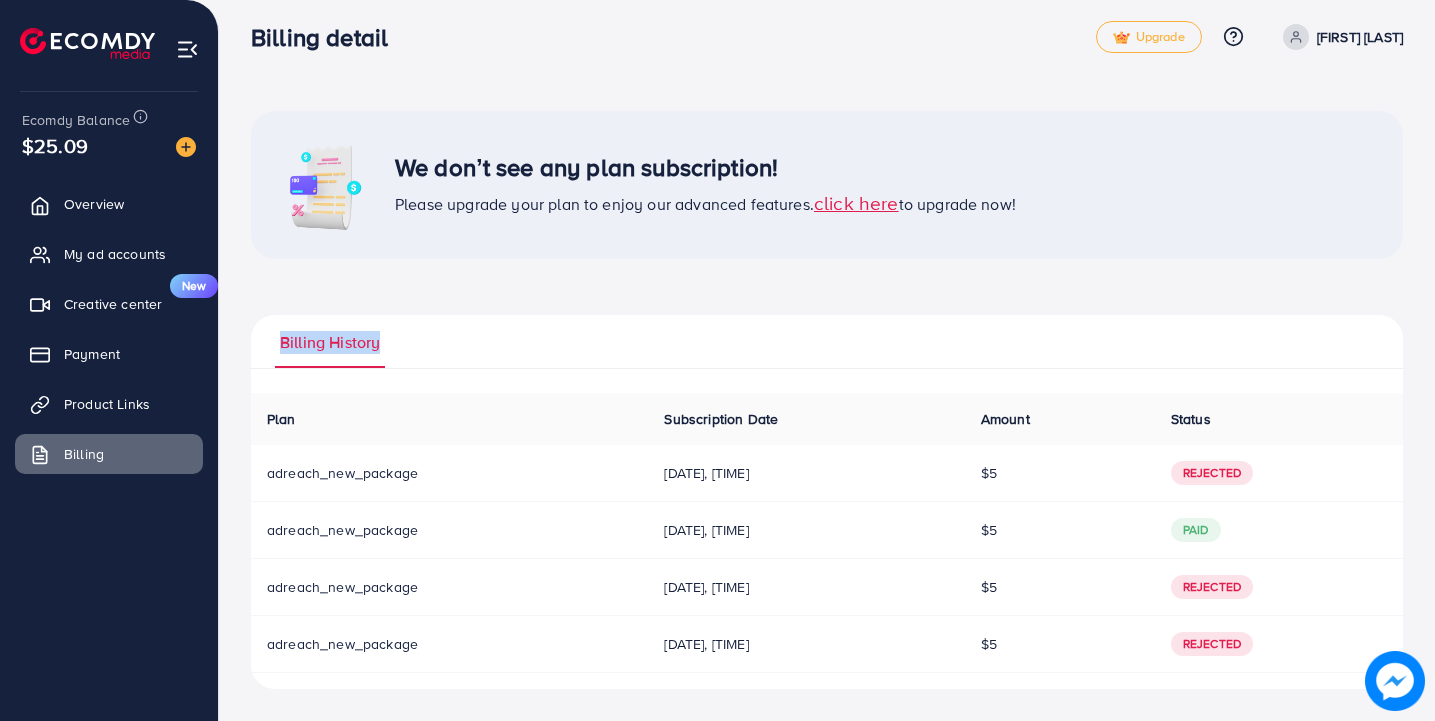click on "We don’t see any plan subscription!   Please upgrade your plan to enjoy our advanced features.   click here   to upgrade now!  Billing History               Plan Subscription Date Amount Status Download Invoice            adreach_new_package  [DATE], [TIME]  $5   Rejected          adreach_new_package  [DATE], [TIME]  $5   paid       adreach_new_package  [DATE], [TIME]  $5   Rejected          adreach_new_package  [DATE], [TIME]  $5   Rejected              Ecomdy Media  Business Number  202113175W   [NUMBER] [STREET], [CITY], [POSTAL_CODE]   Singapore   [POSTAL_CODE]   +84944399996   support@ecomdymedia.com   Invoice   N/A   Date   Invalid Date   Due   On Receipt   balance due   USD $0   BILL TO      Zipcode:    (+)      Description   Rate   qty   amount   Subscription Plan    $0   1   $0   subtotal   $0   service charge   $0   tax   $0   Total   $0   balance due   USD $0     Ecomdy Media  Business Number  202113175W   [NUMBER] [STREET], [CITY], [POSTAL_CODE]   Singapore   [POSTAL_CODE]   +84944399996   support@ecomdymedia.com" at bounding box center (827, 400) 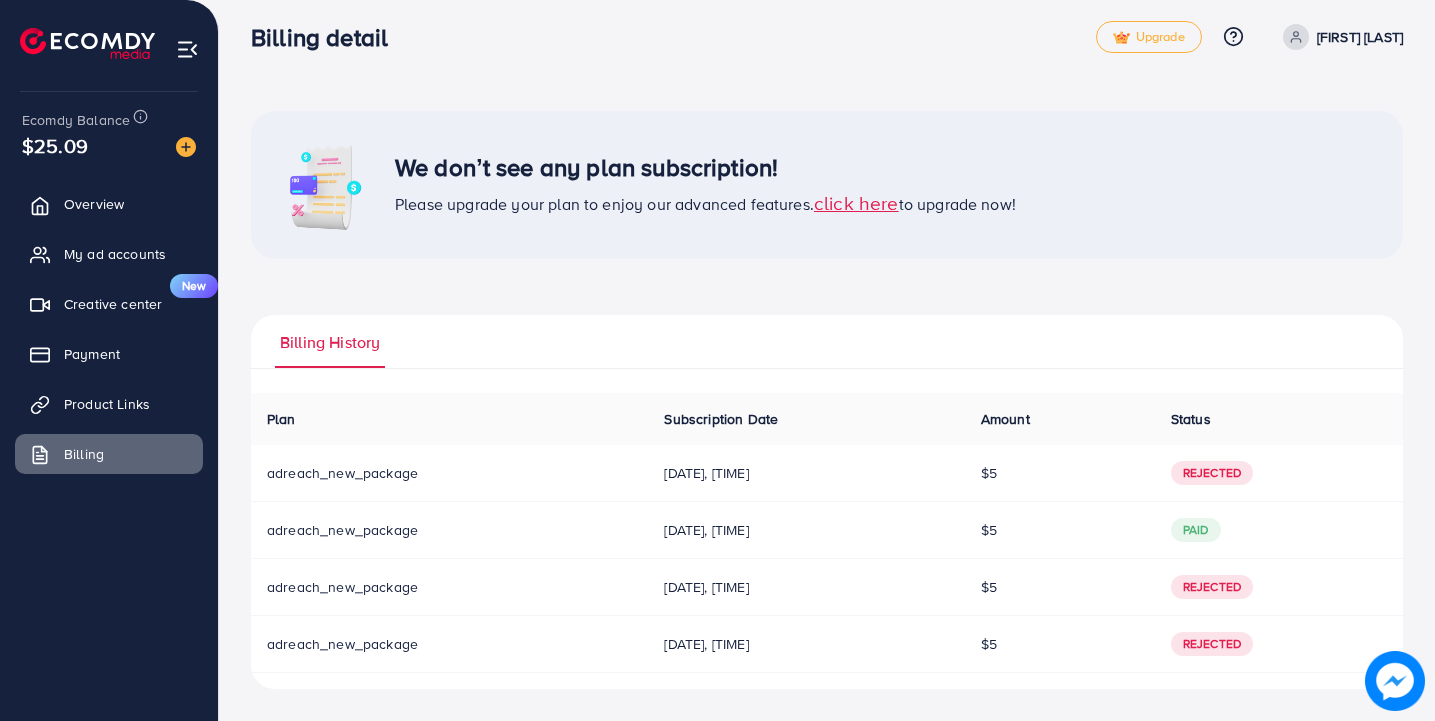 click on "click here" at bounding box center [856, 202] 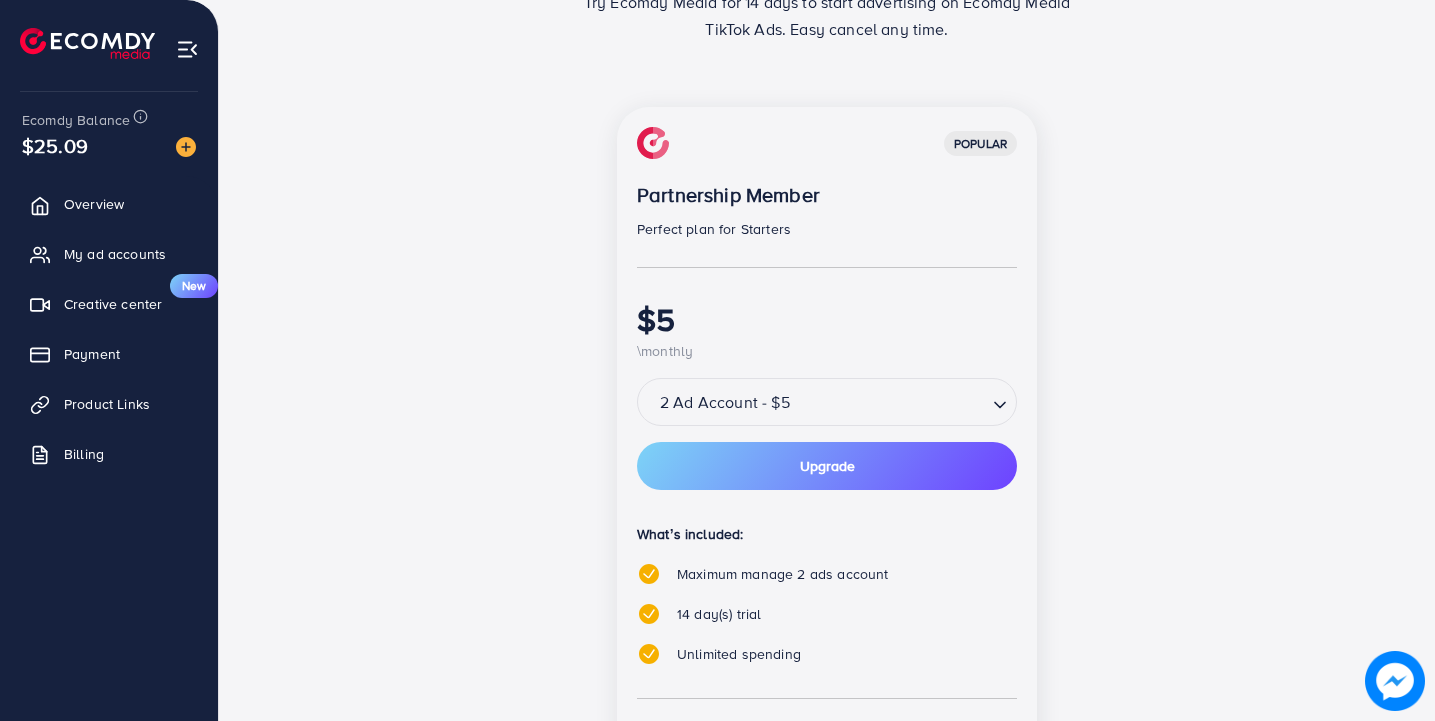 scroll, scrollTop: 435, scrollLeft: 0, axis: vertical 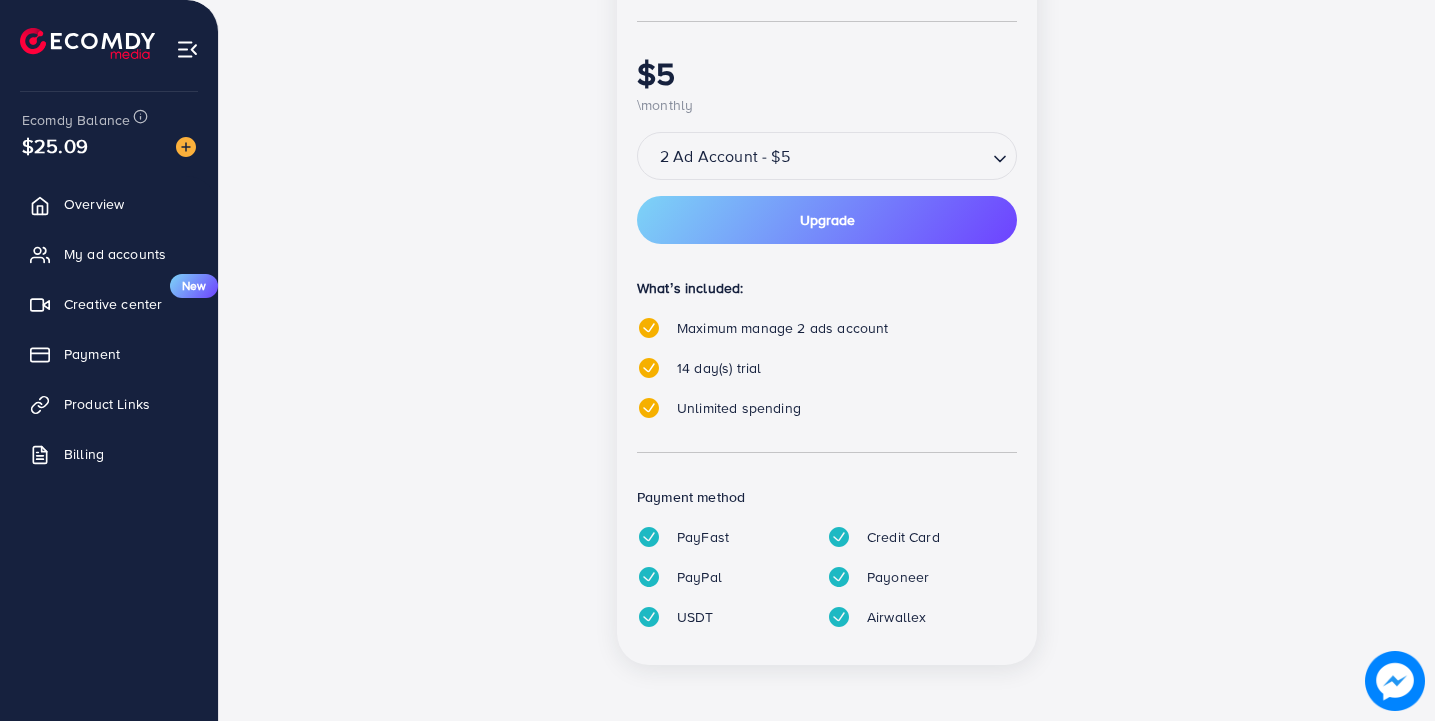 click at bounding box center (890, 158) 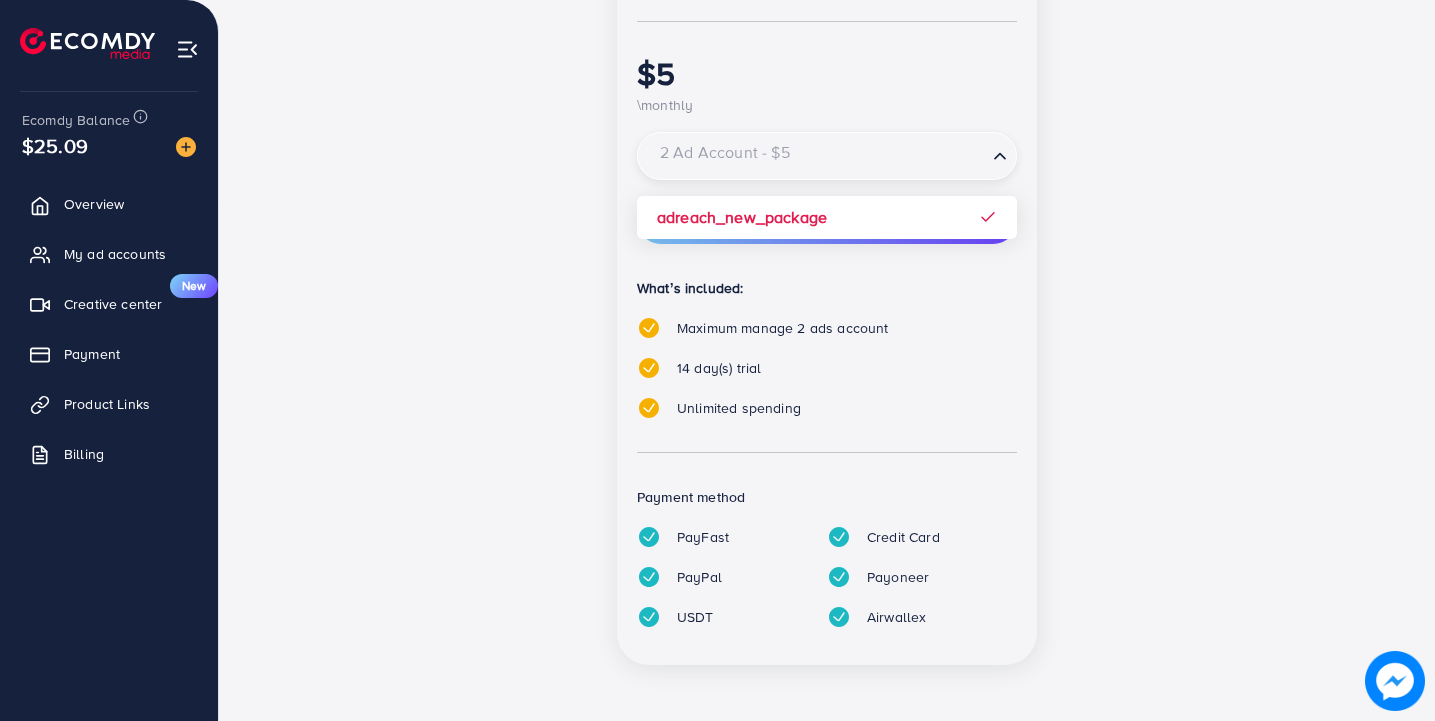 click at bounding box center [815, 158] 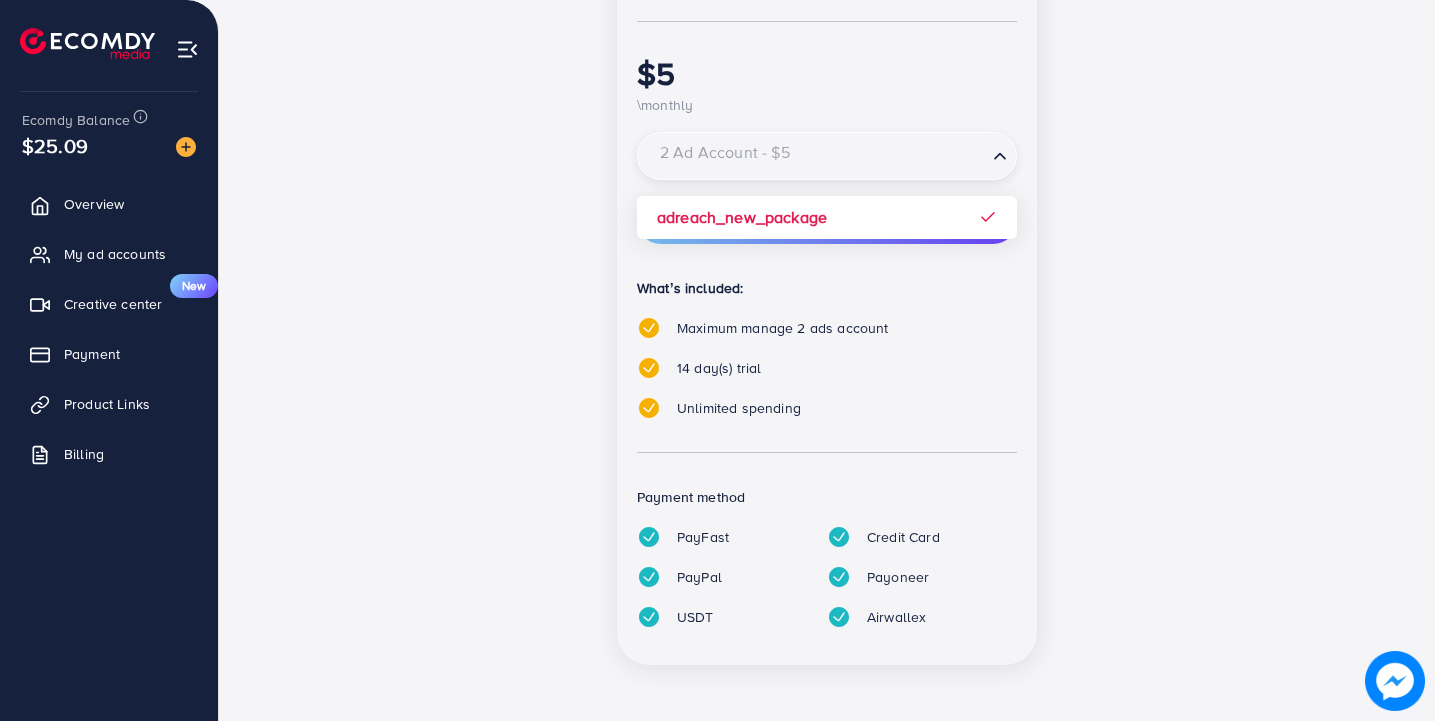 click at bounding box center [815, 158] 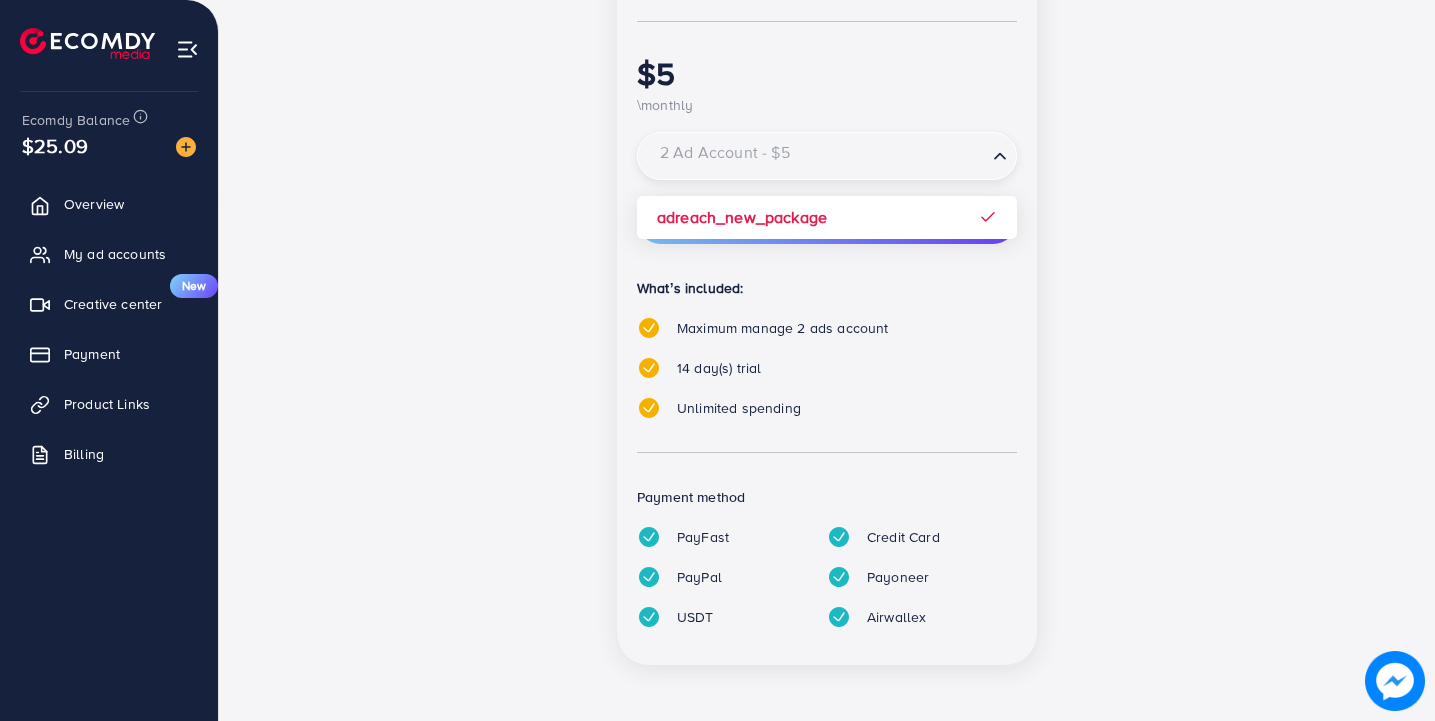 click on "popular   Partnership Member   Perfect plan for Starters   $5   \monthly
2 Ad Account - $5
Loading...     adreach_new_package        Upgrade   What’s included:   Maximum manage 2 ads account   14 day(s) trial   Unlimited spending   Payment method   PayFast   Credit Card   PayPal   Payoneer   USDT   Airwallex" at bounding box center [827, 263] 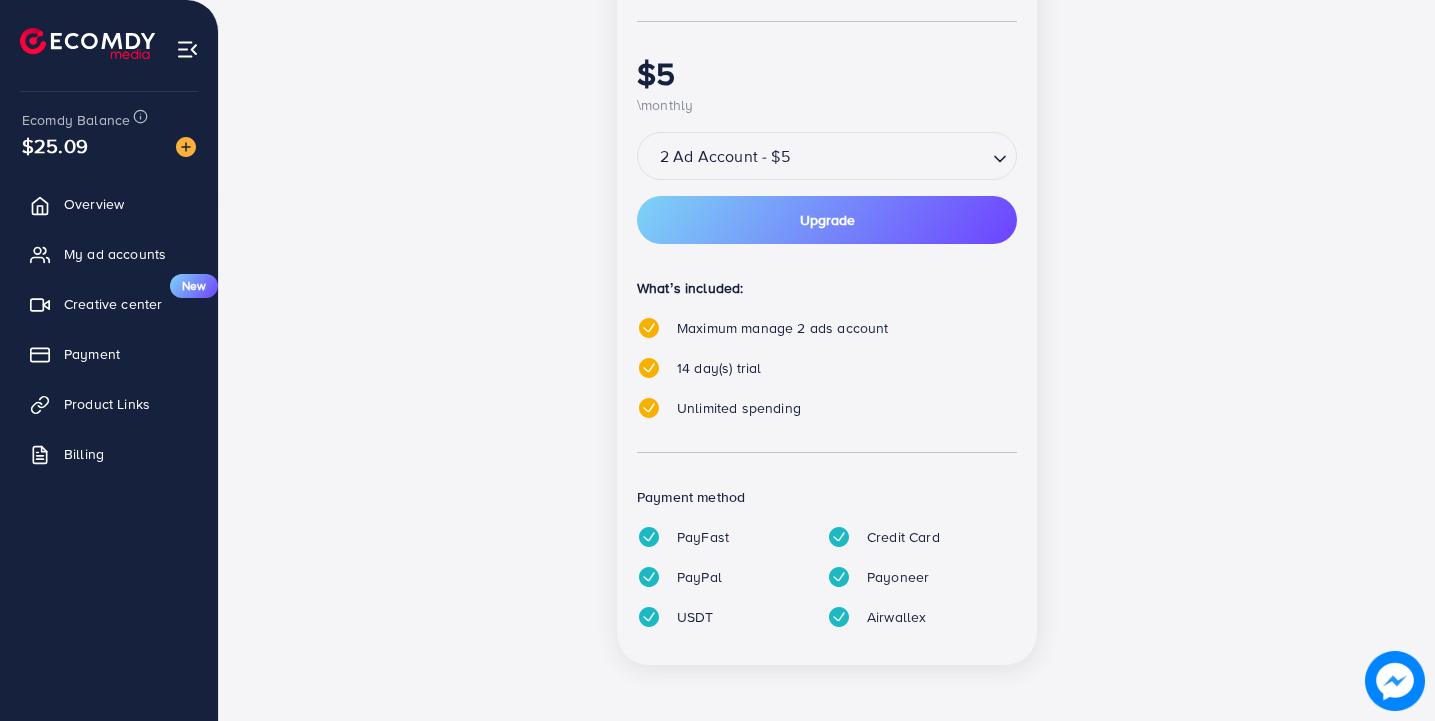 click on "Upgrade" at bounding box center (827, 220) 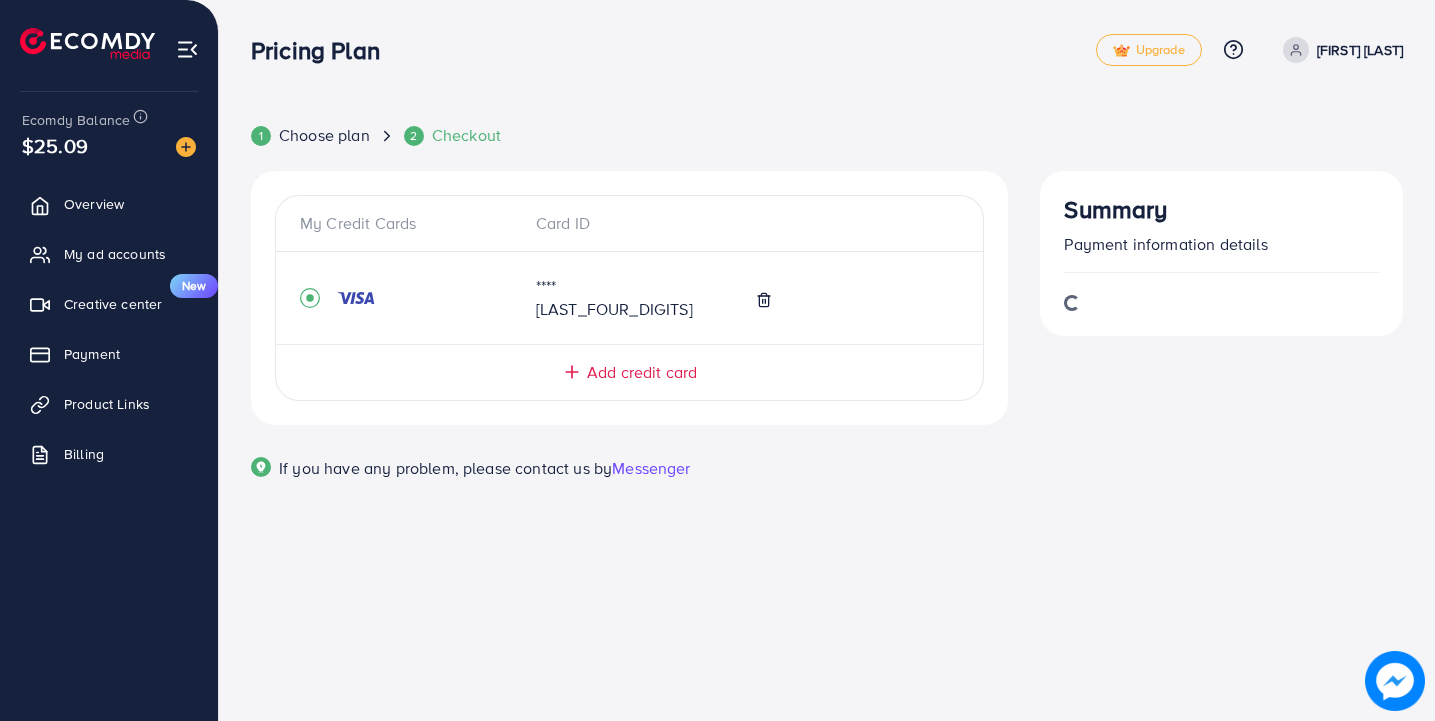 scroll, scrollTop: 0, scrollLeft: 0, axis: both 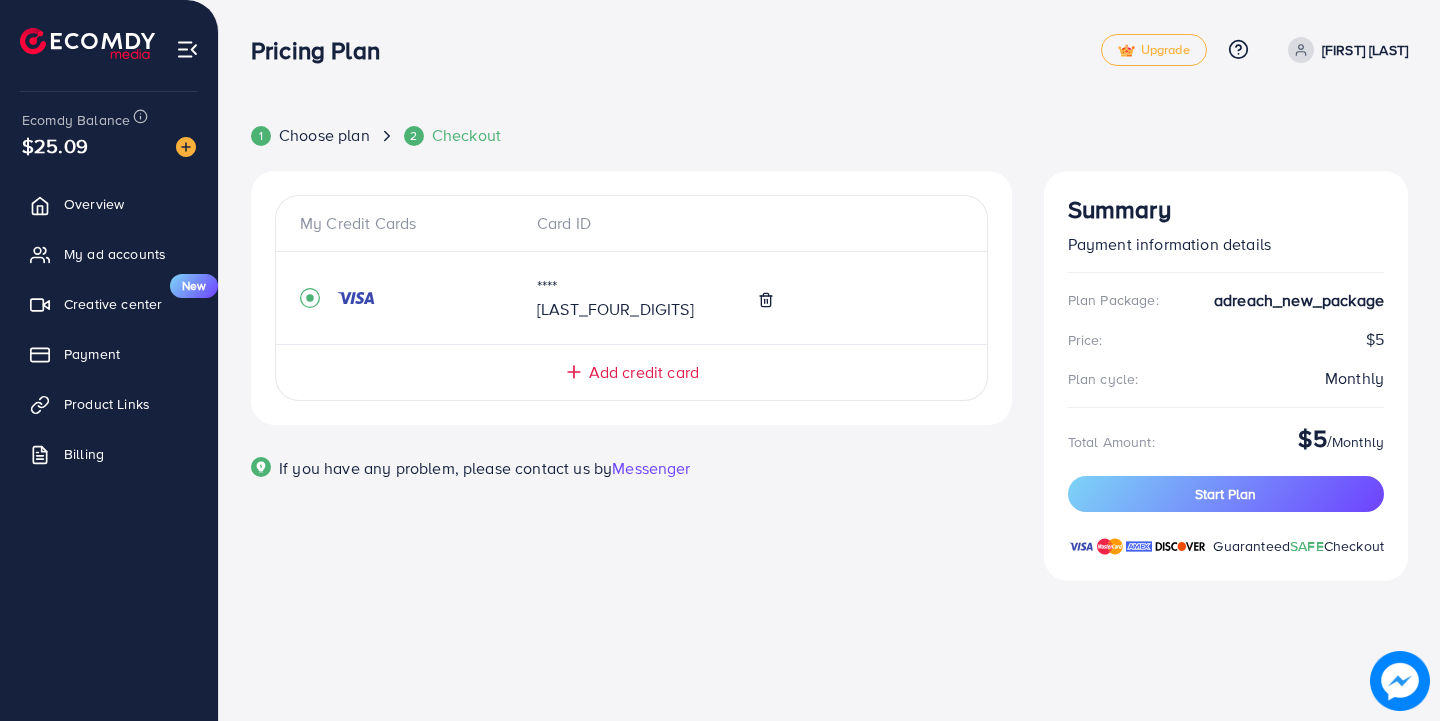 drag, startPoint x: 316, startPoint y: 147, endPoint x: 375, endPoint y: 147, distance: 59 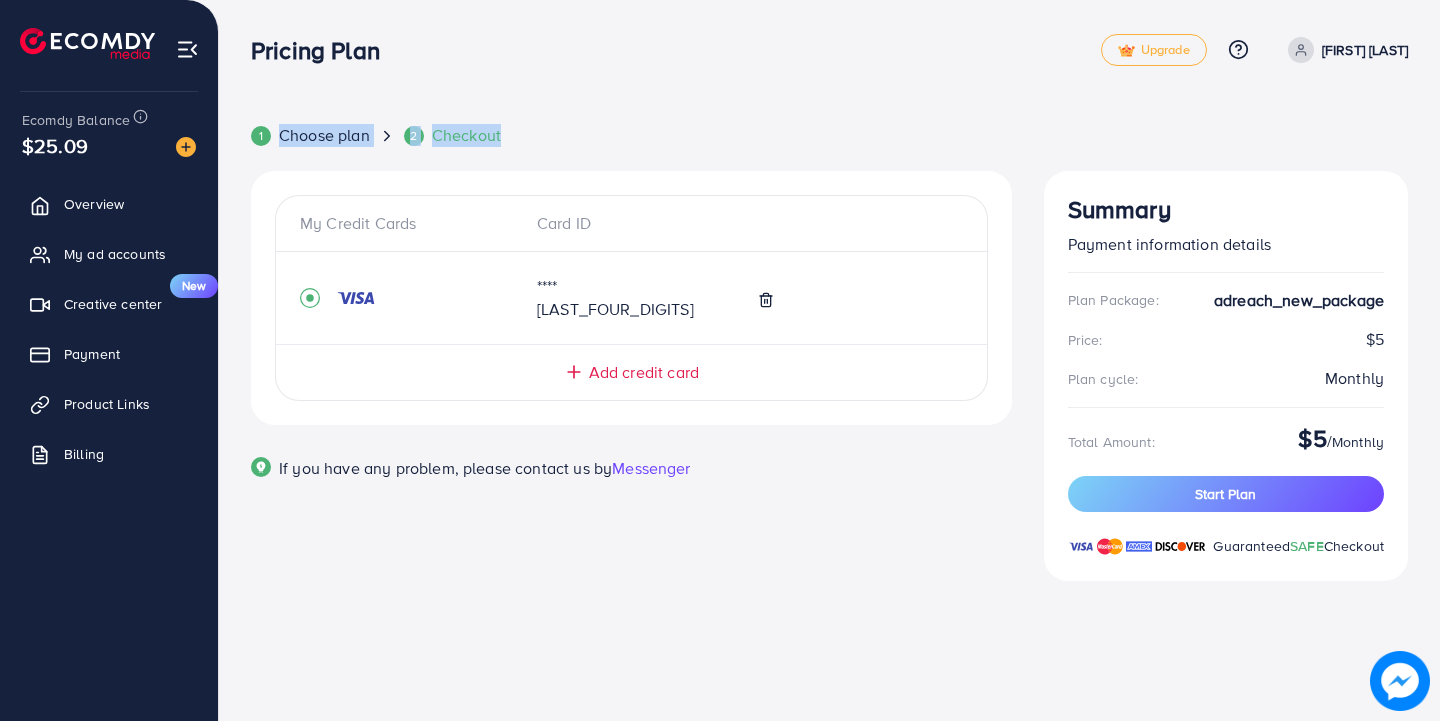 drag, startPoint x: 605, startPoint y: 126, endPoint x: 254, endPoint y: 103, distance: 351.75275 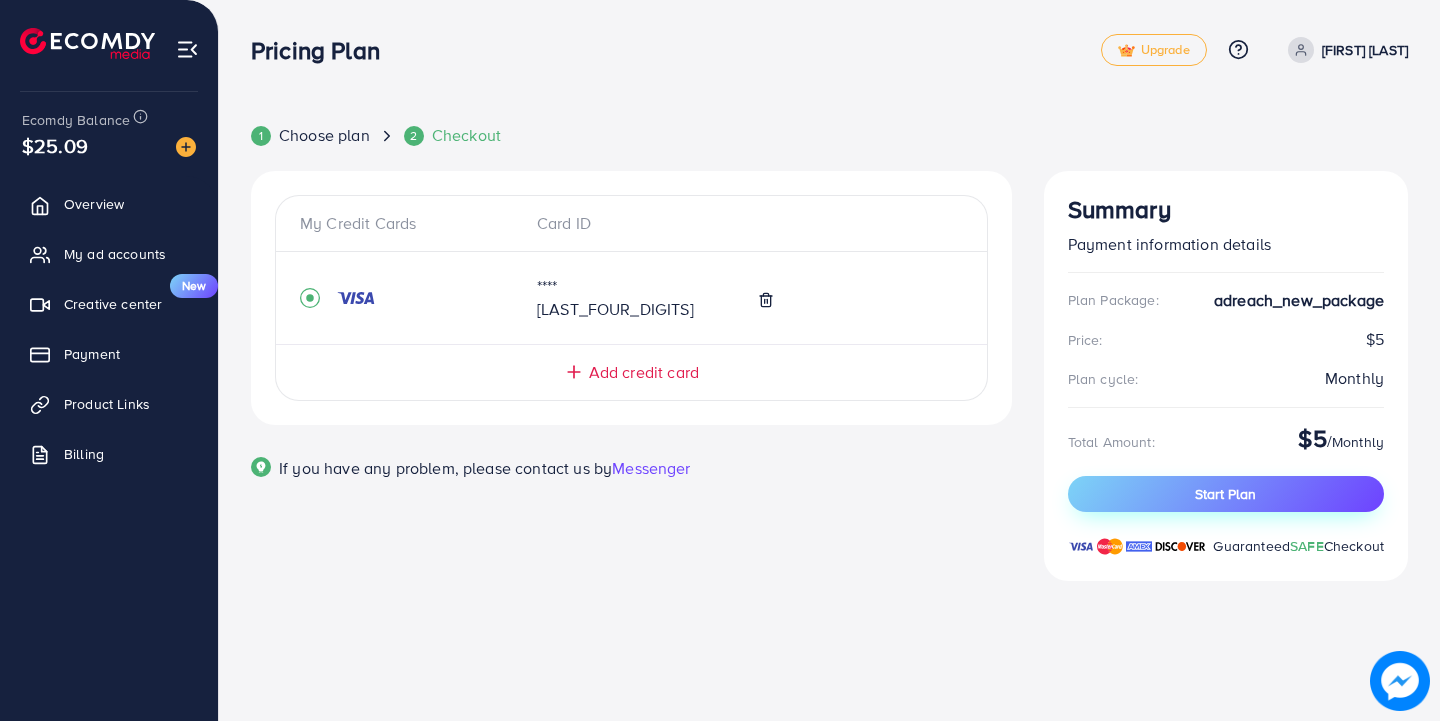 click on "Start Plan" at bounding box center (1226, 494) 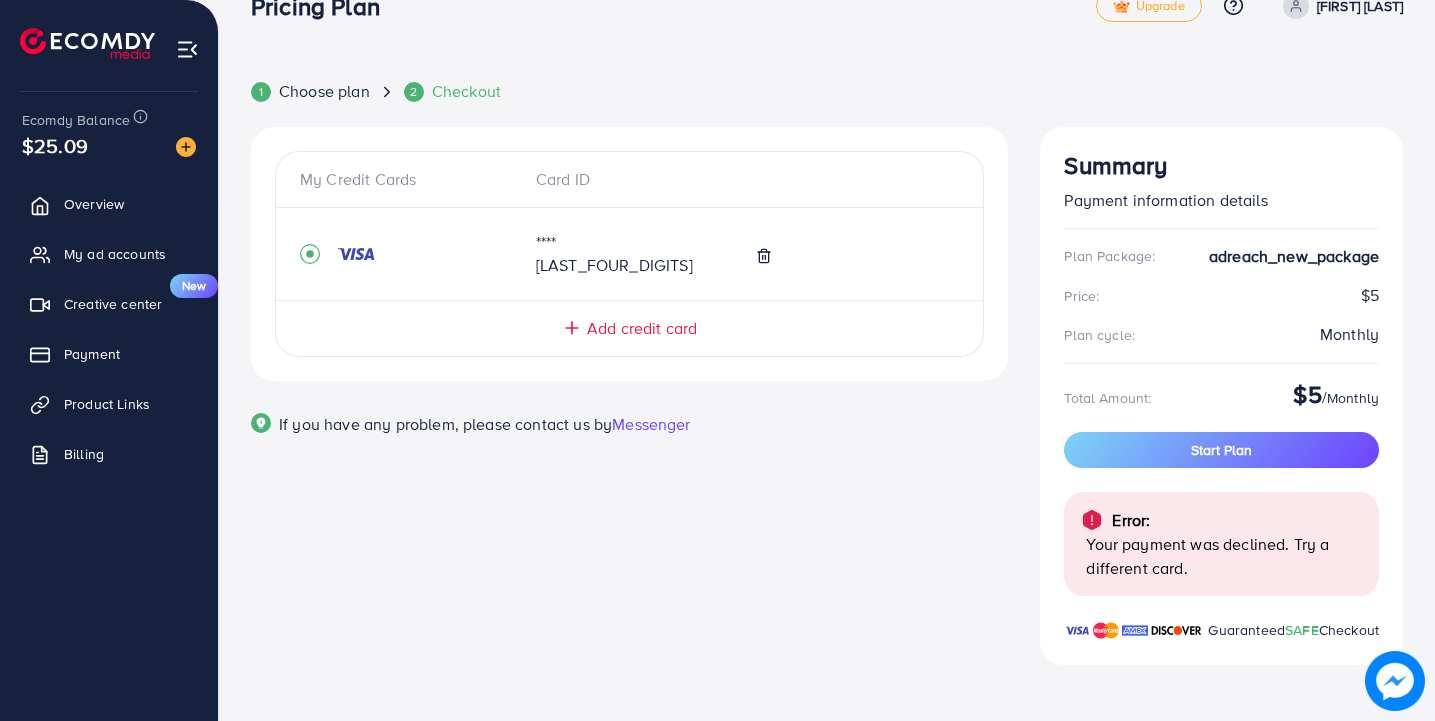 scroll, scrollTop: 17, scrollLeft: 0, axis: vertical 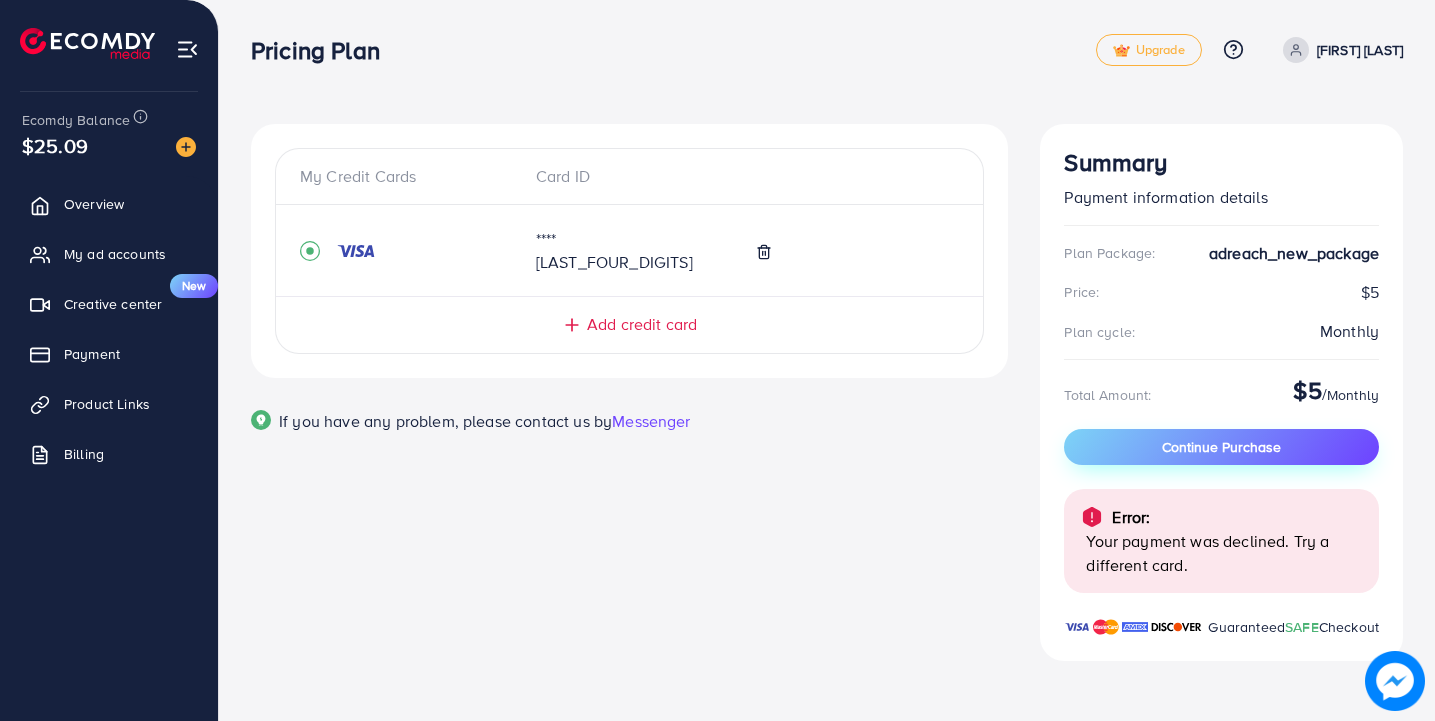 click on "Continue Purchase" at bounding box center [1221, 447] 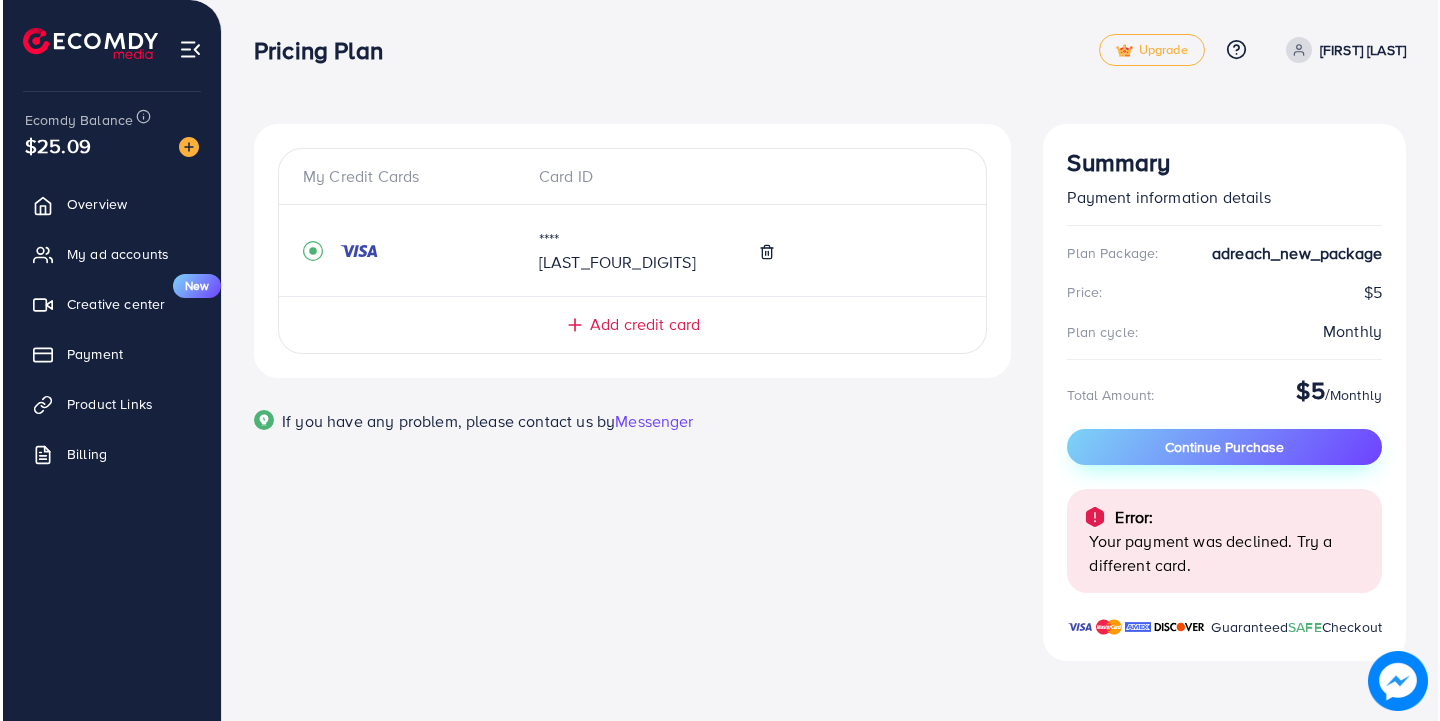 scroll, scrollTop: 0, scrollLeft: 0, axis: both 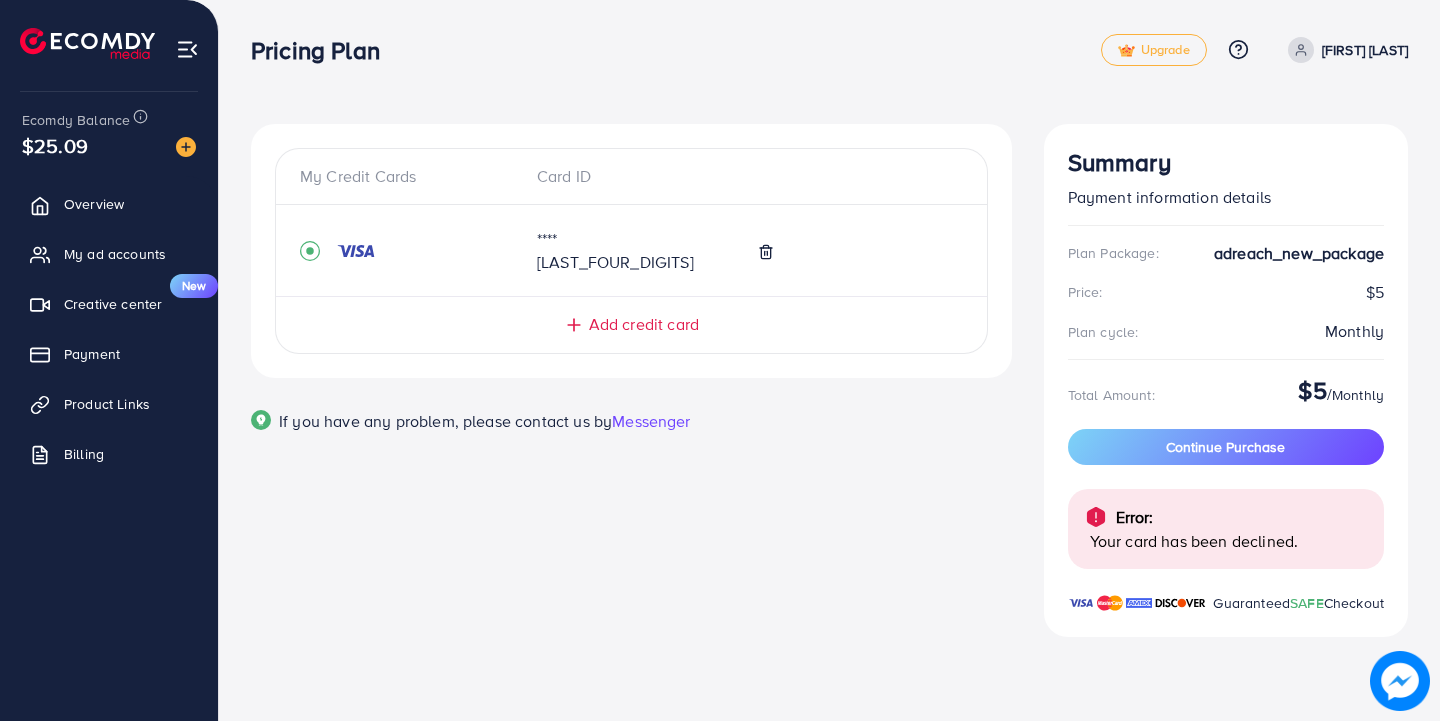click on "Pricing Plan" at bounding box center (676, 50) 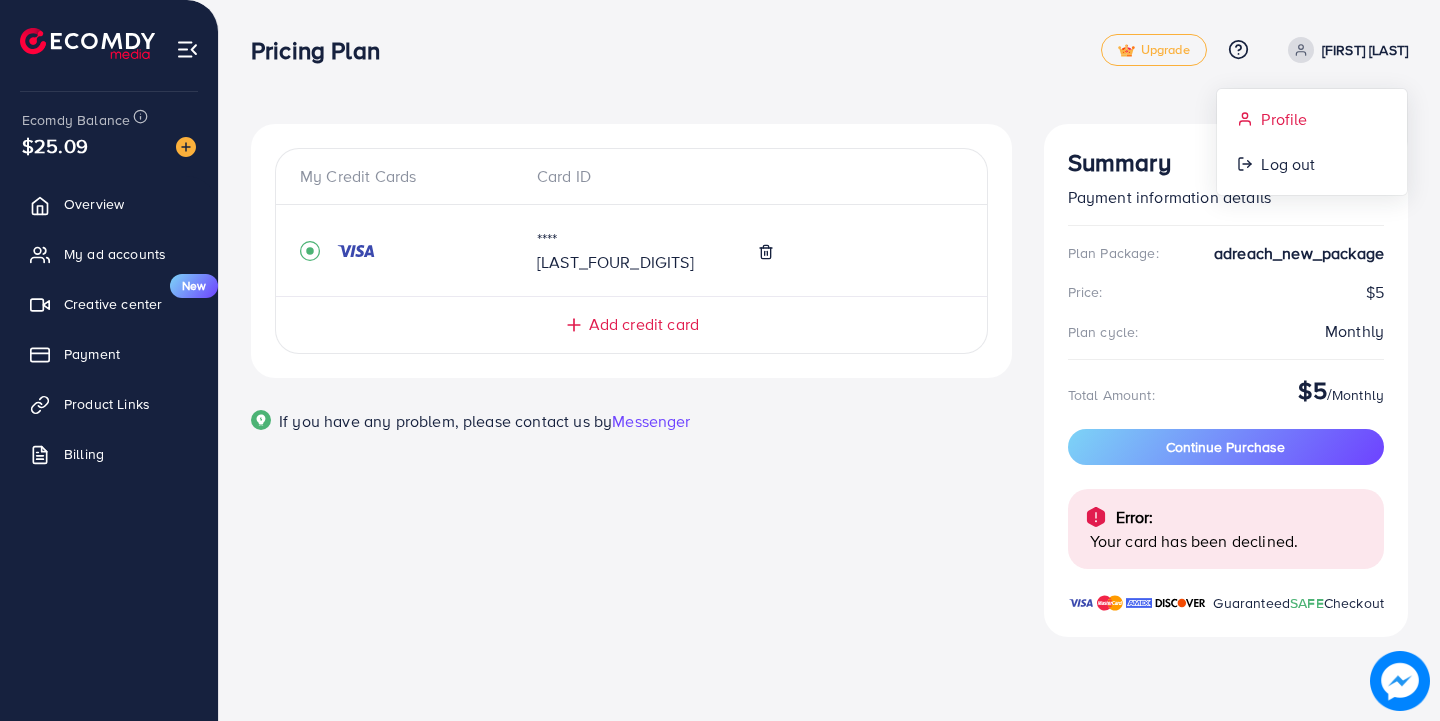 click on "Profile" at bounding box center [1284, 119] 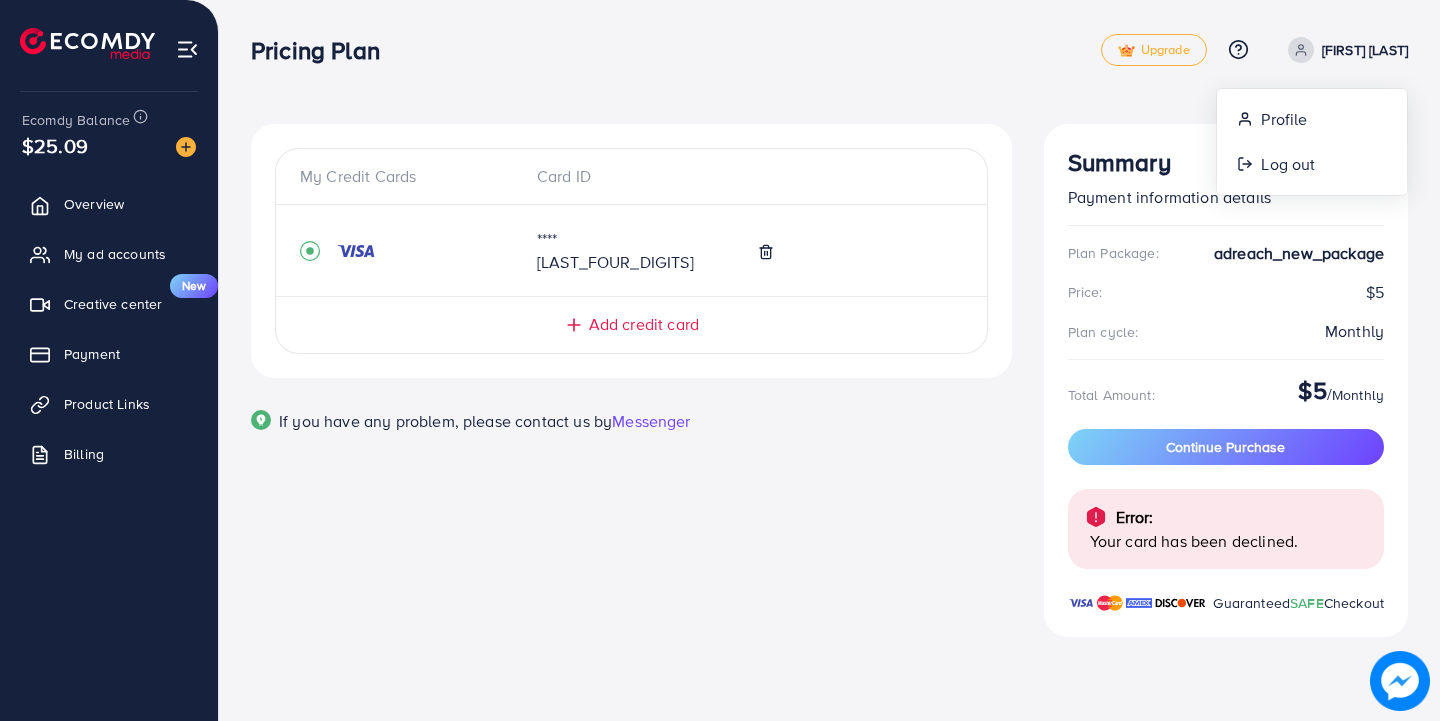 select on "********" 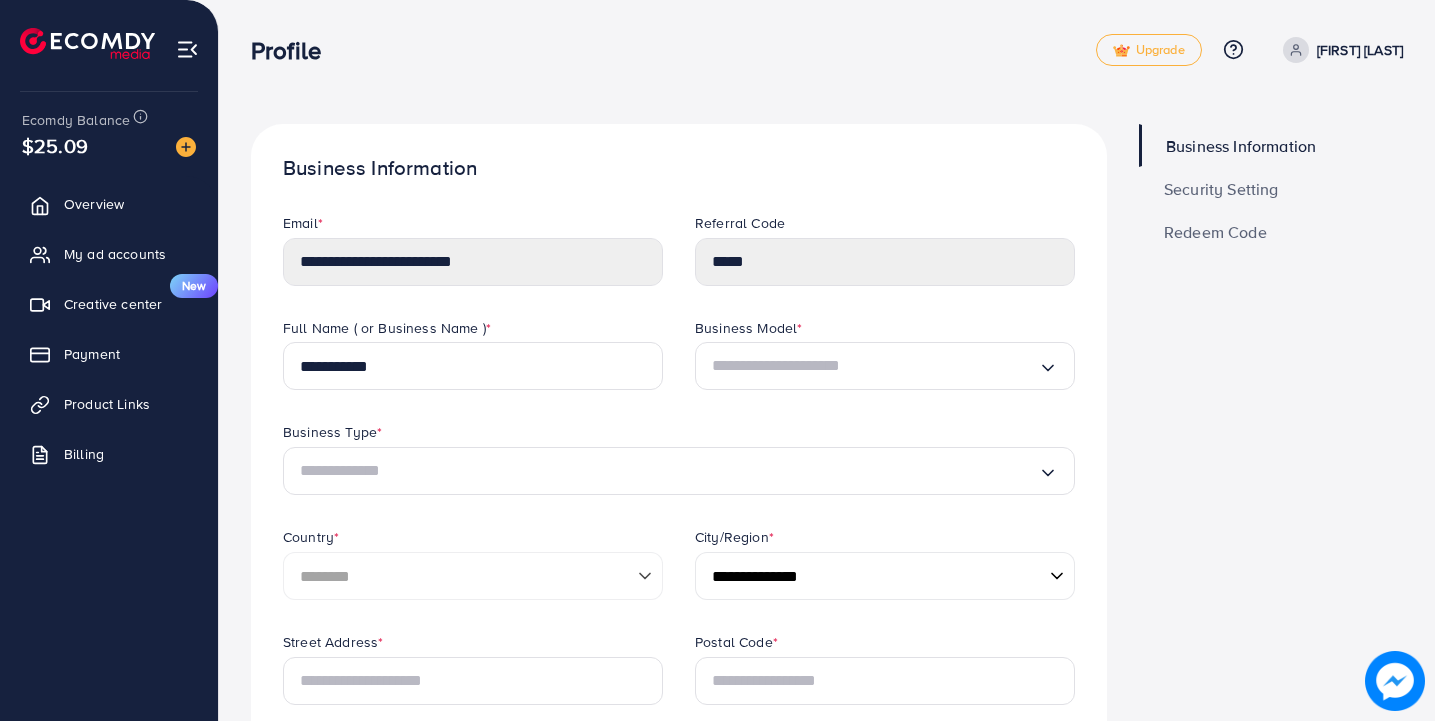 click at bounding box center (87, 43) 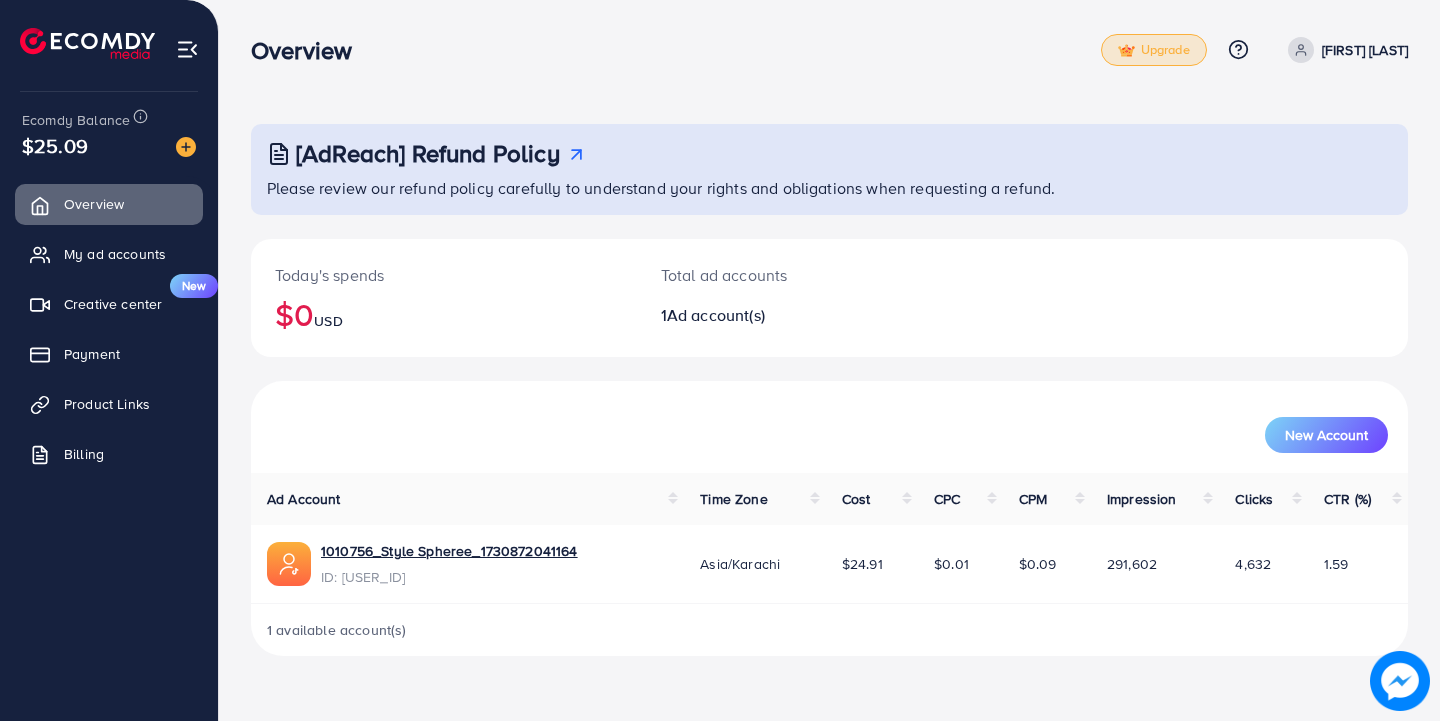 click on "Upgrade" at bounding box center (1154, 50) 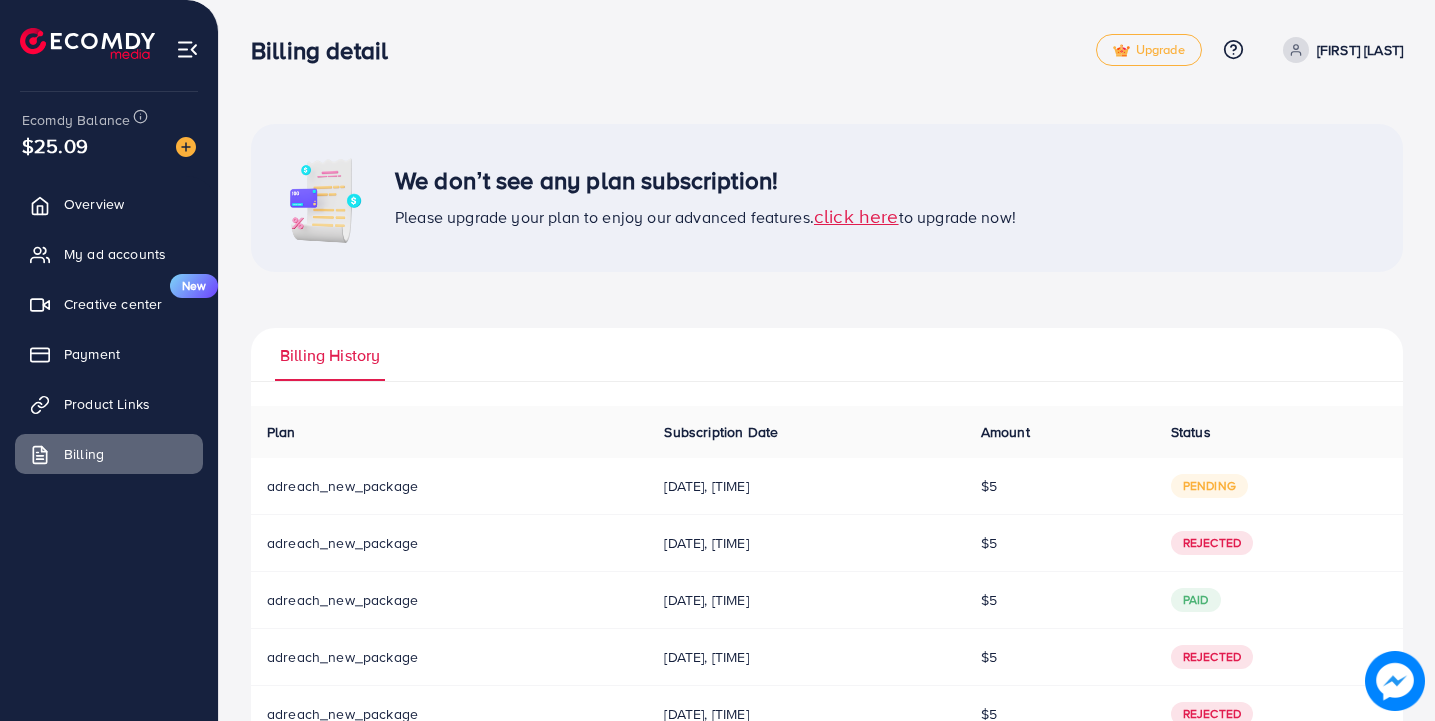 click on "click here" at bounding box center [856, 215] 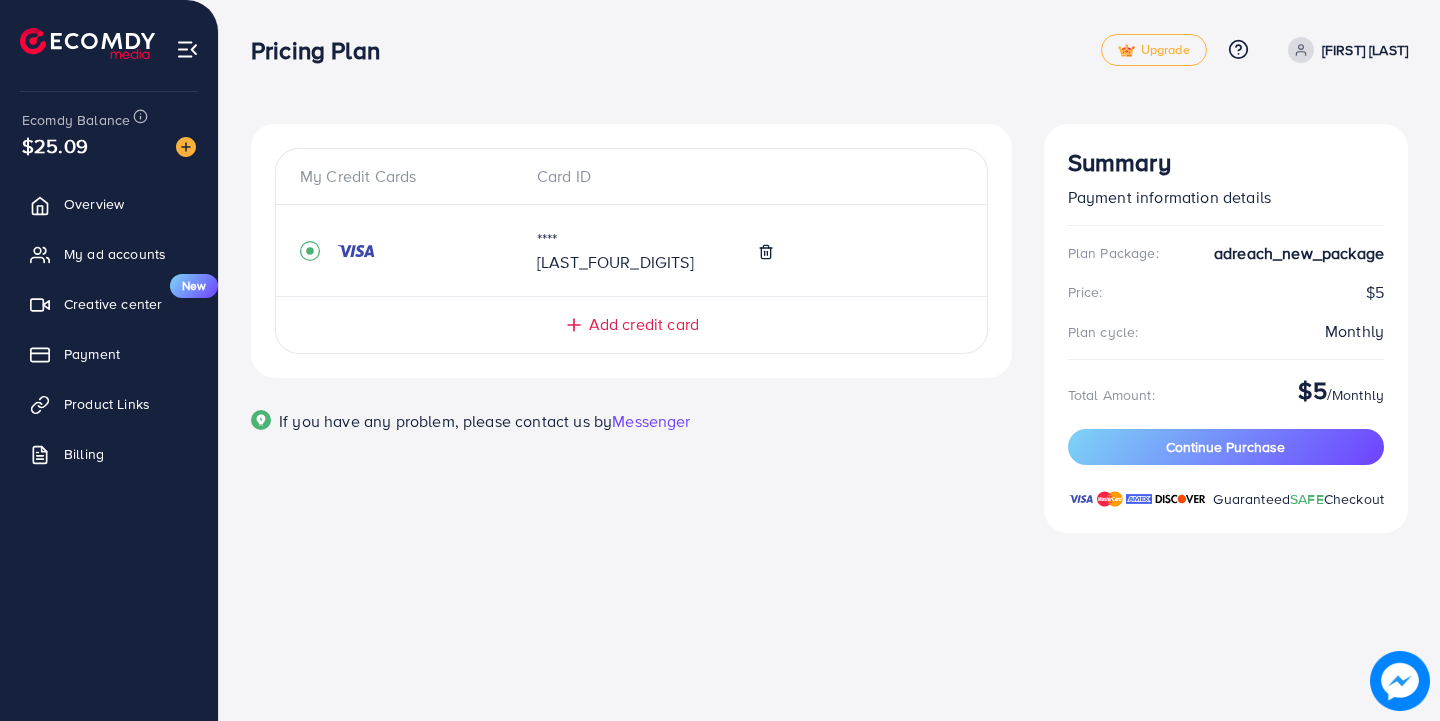 click 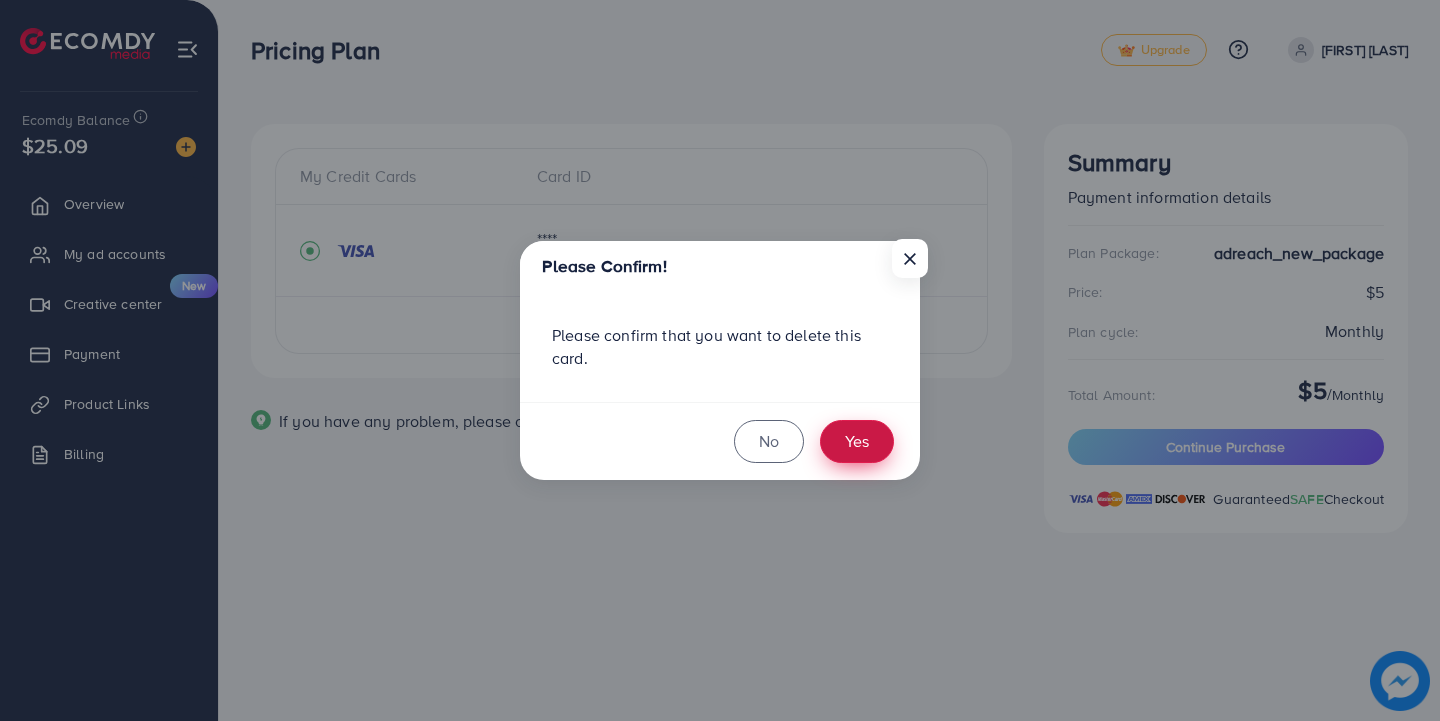 click on "Yes" at bounding box center [857, 441] 